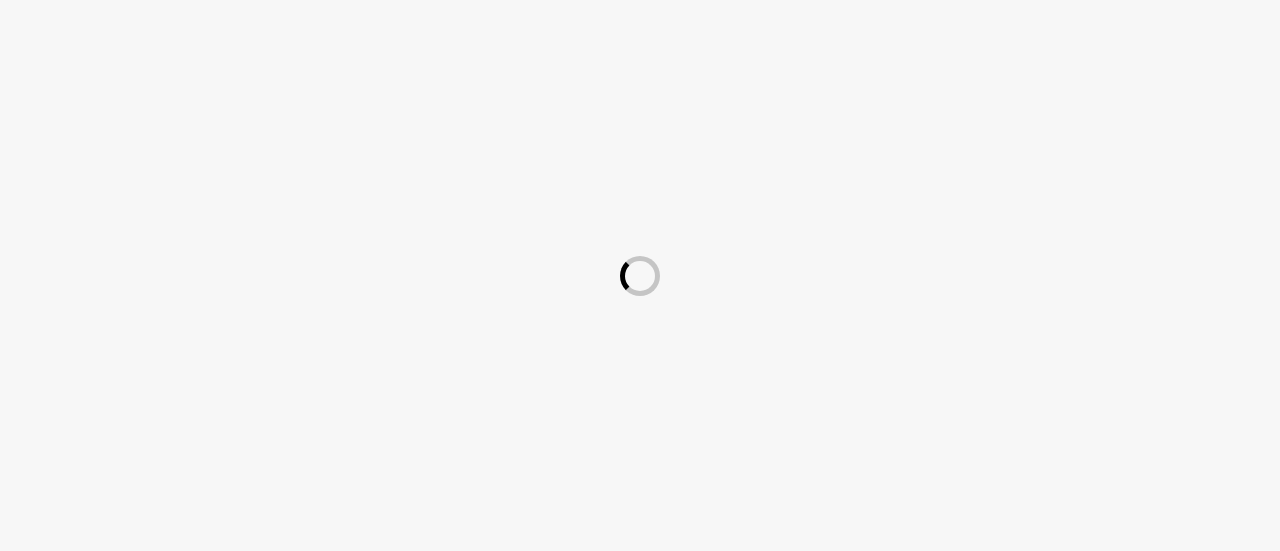 scroll, scrollTop: 0, scrollLeft: 0, axis: both 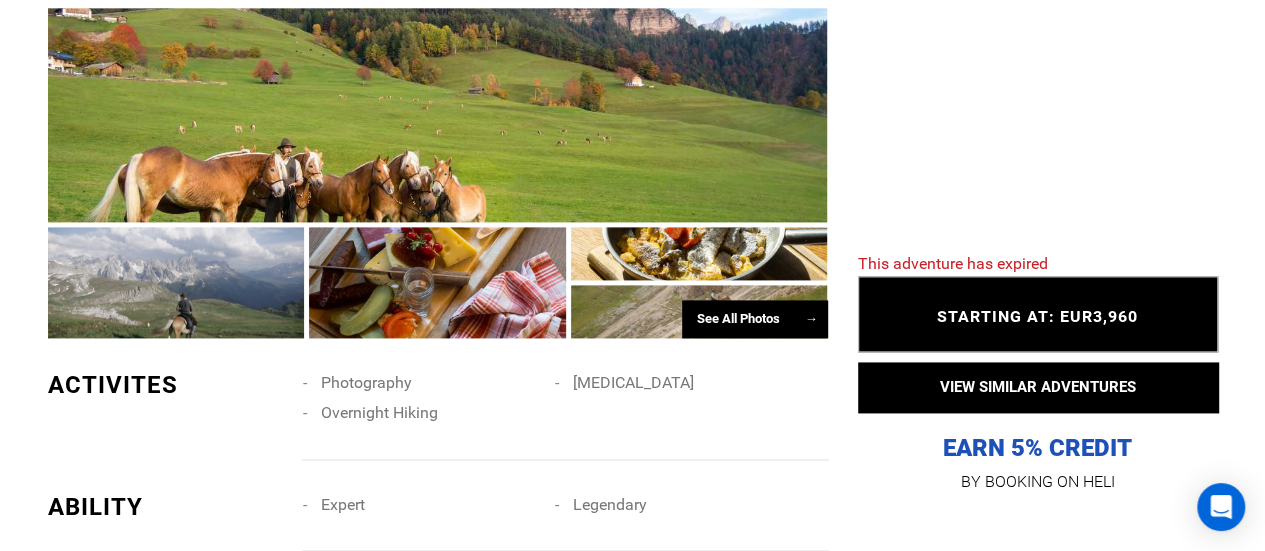 click on "See All Photos →" at bounding box center (755, 319) 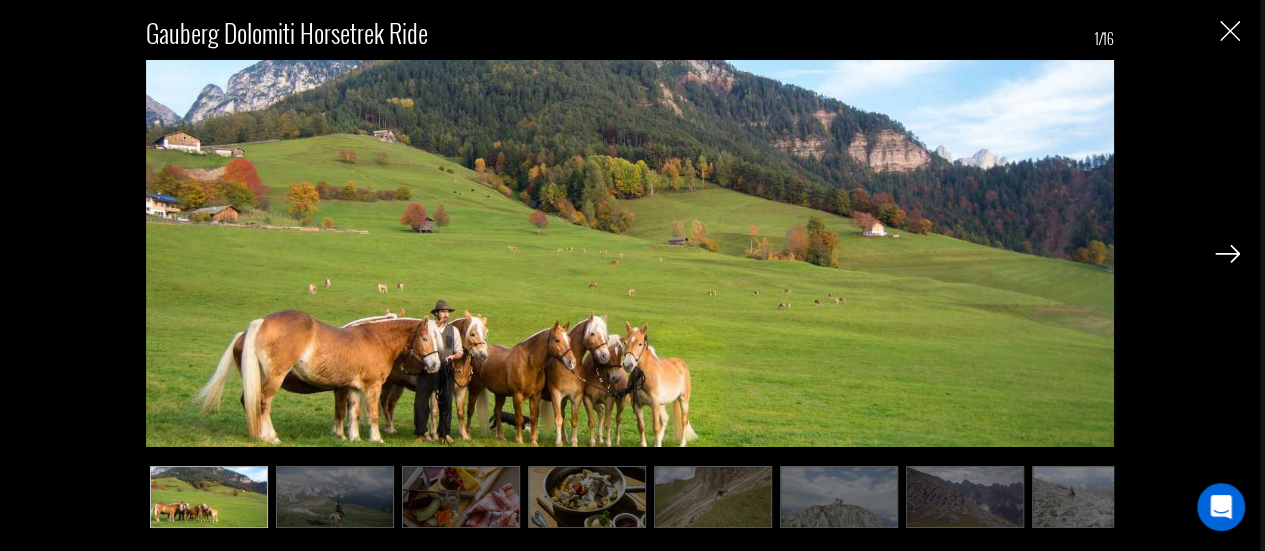 scroll, scrollTop: 1440, scrollLeft: 0, axis: vertical 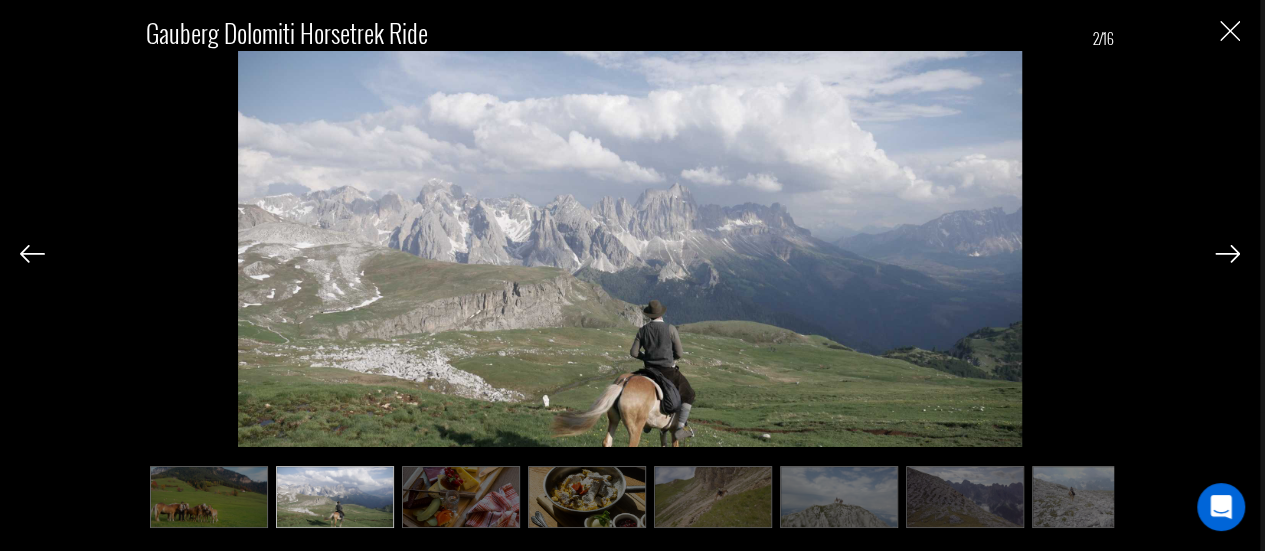 click at bounding box center [1227, 254] 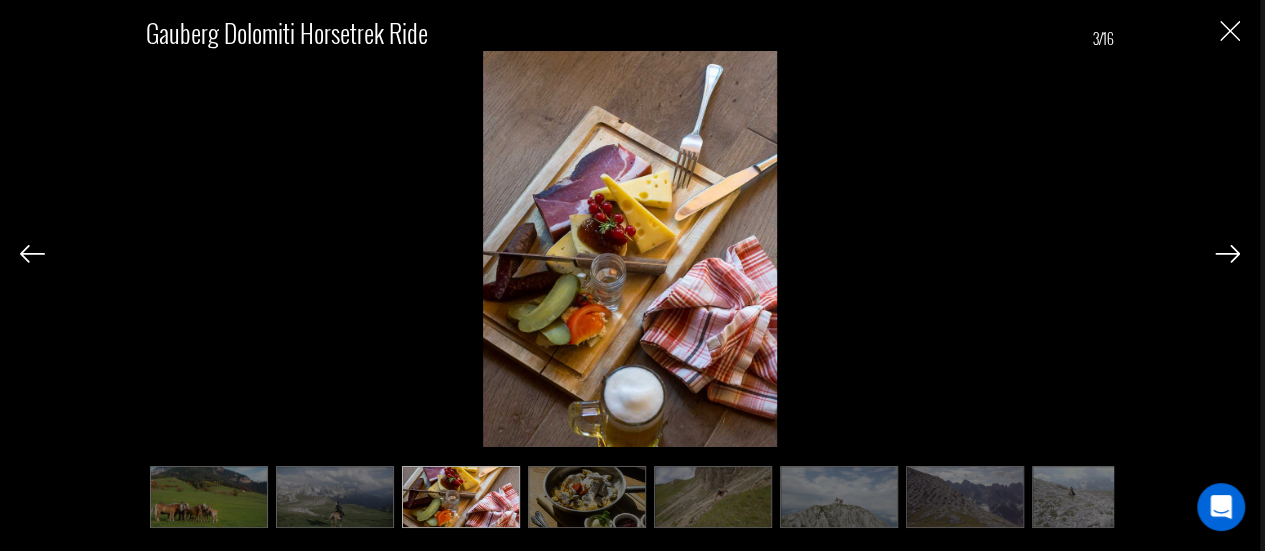 click at bounding box center (1227, 254) 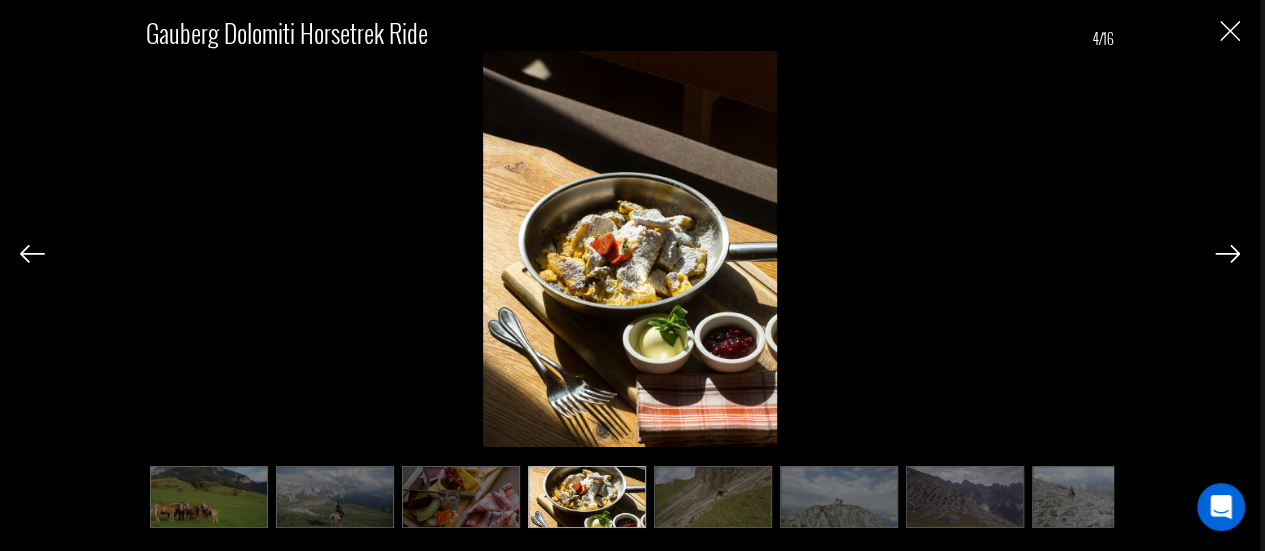 click at bounding box center [1227, 254] 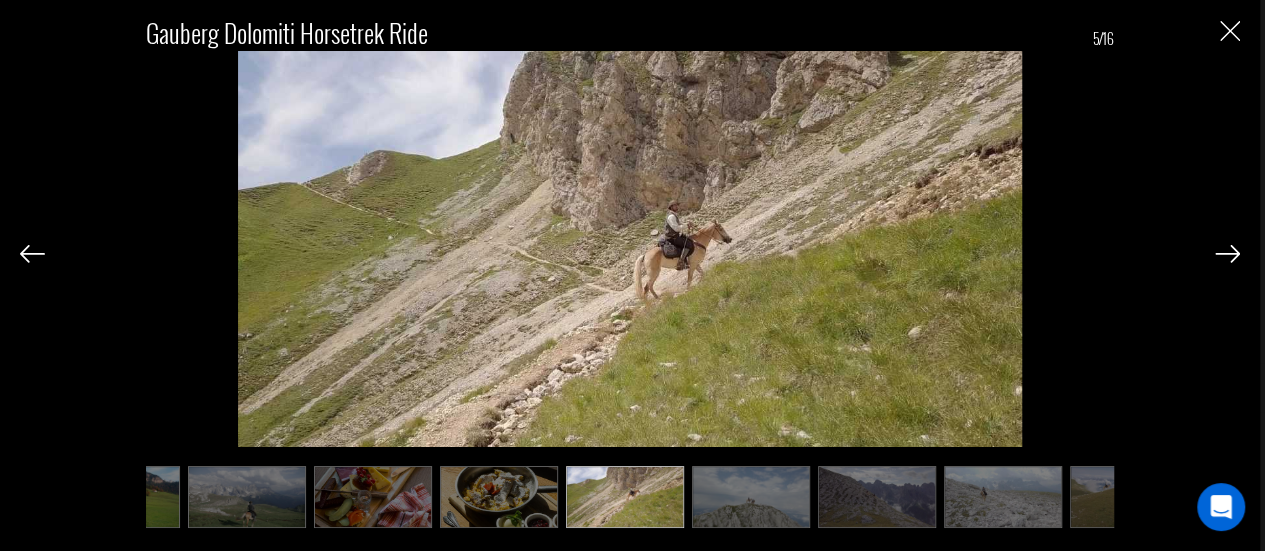 click at bounding box center [1227, 254] 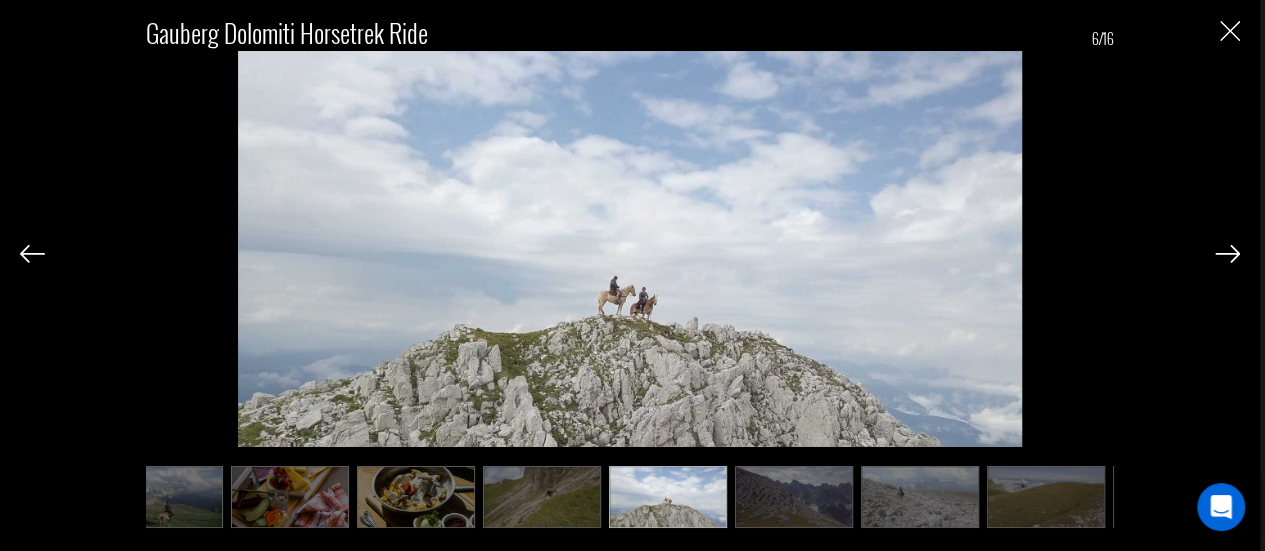 click at bounding box center [1227, 254] 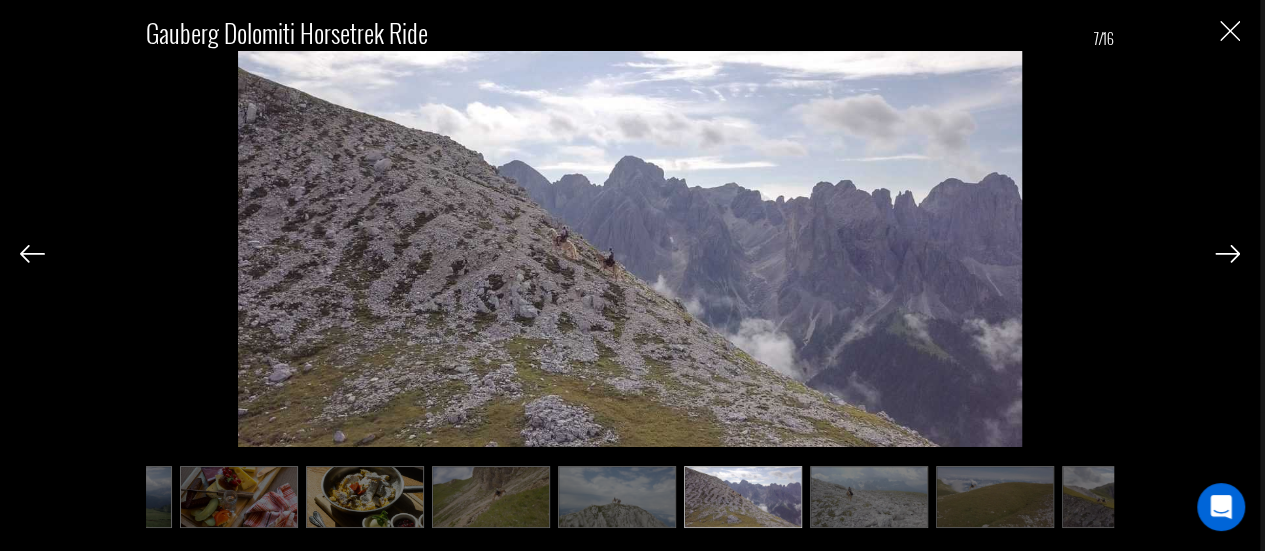 click at bounding box center [1227, 254] 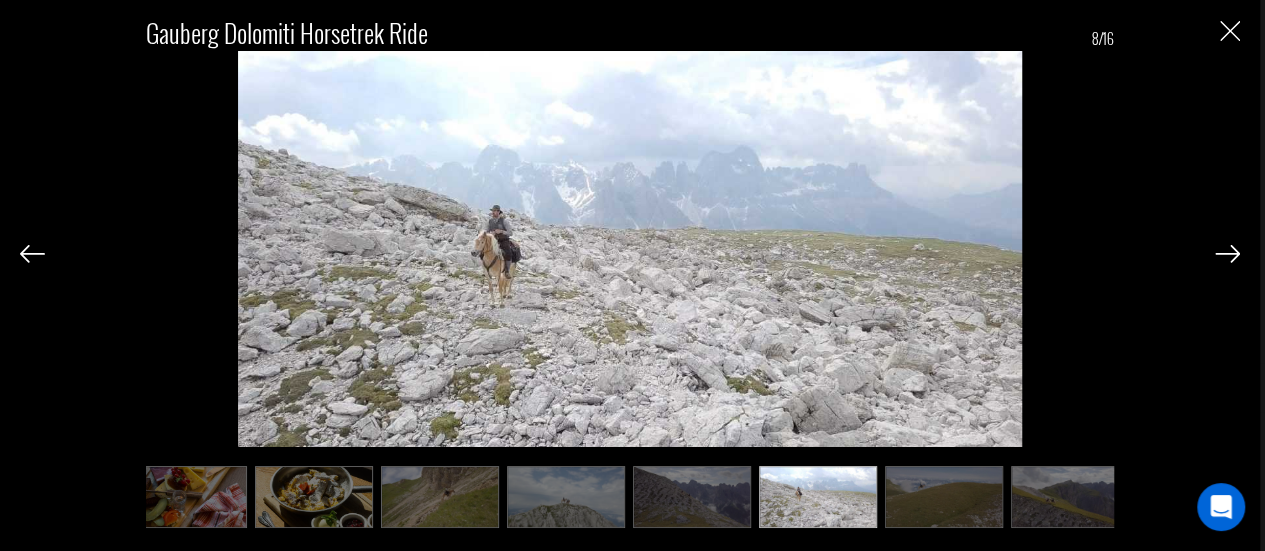 click at bounding box center (1227, 254) 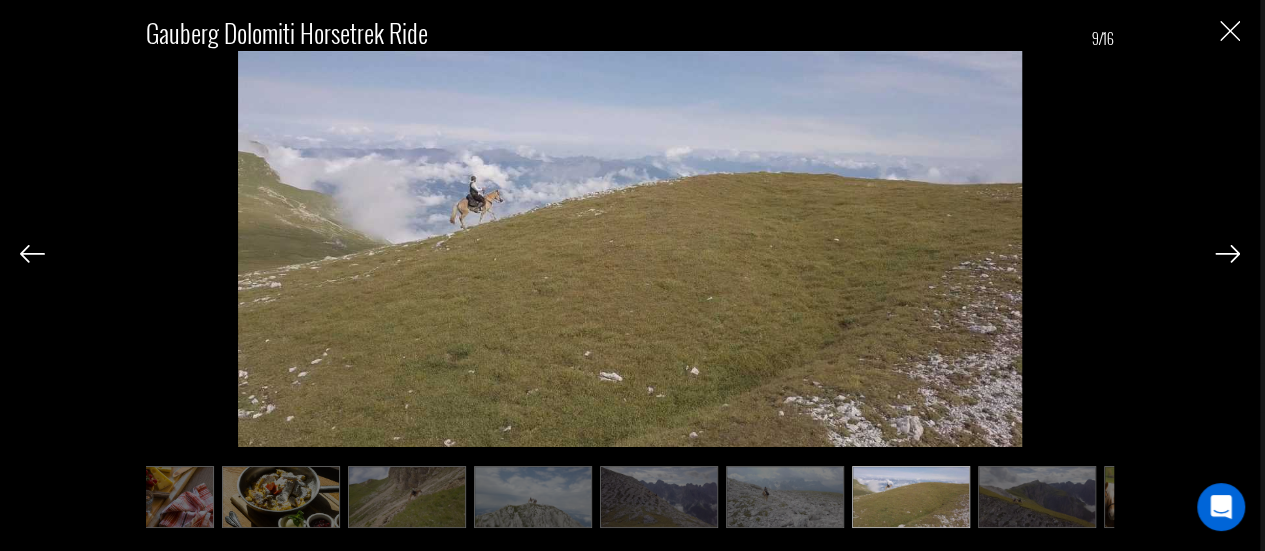 click at bounding box center [1227, 254] 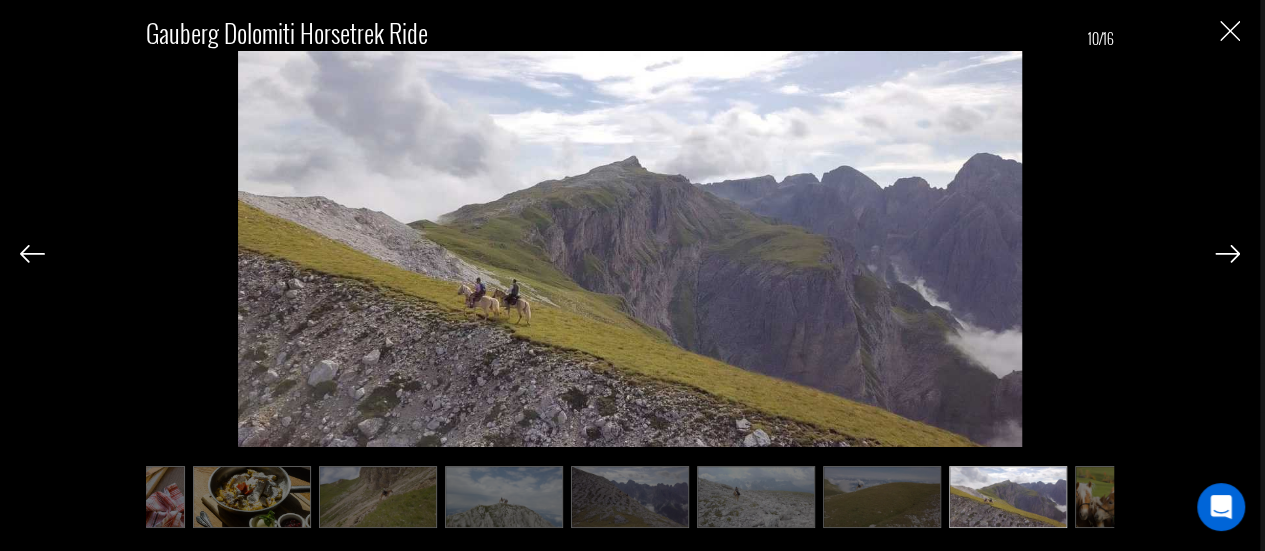 click at bounding box center (1227, 254) 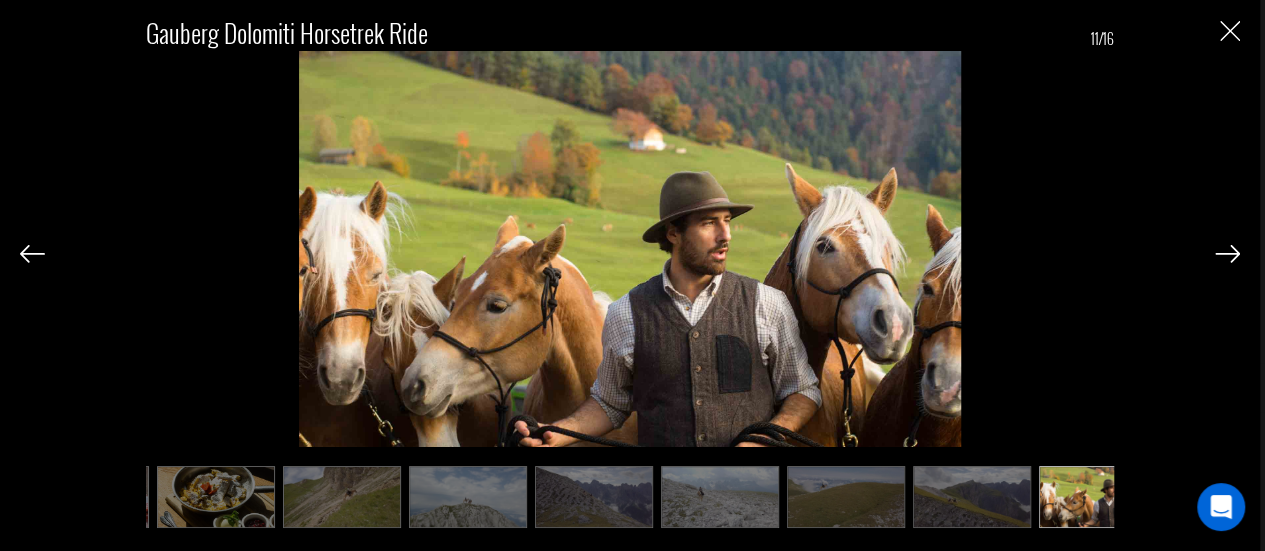 click at bounding box center [1227, 254] 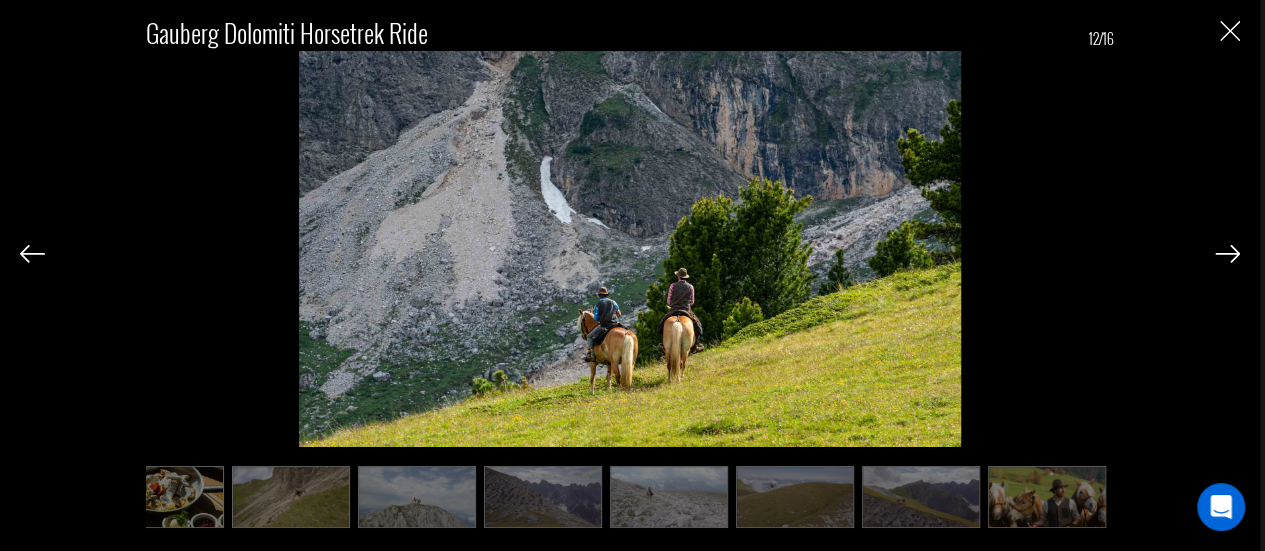 click at bounding box center (1227, 254) 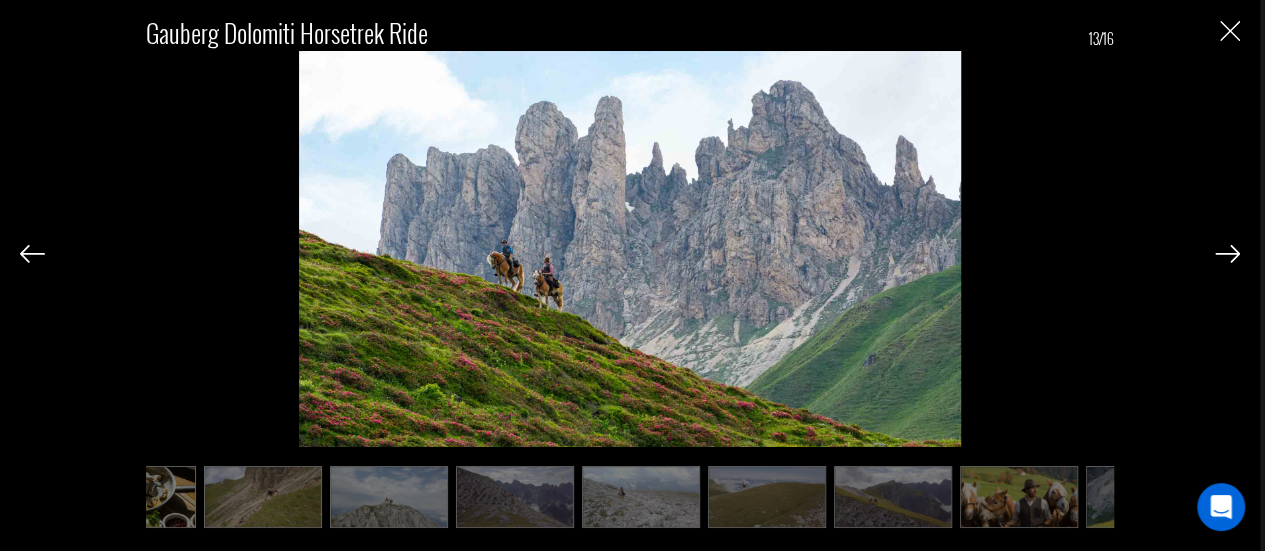 click at bounding box center (1227, 254) 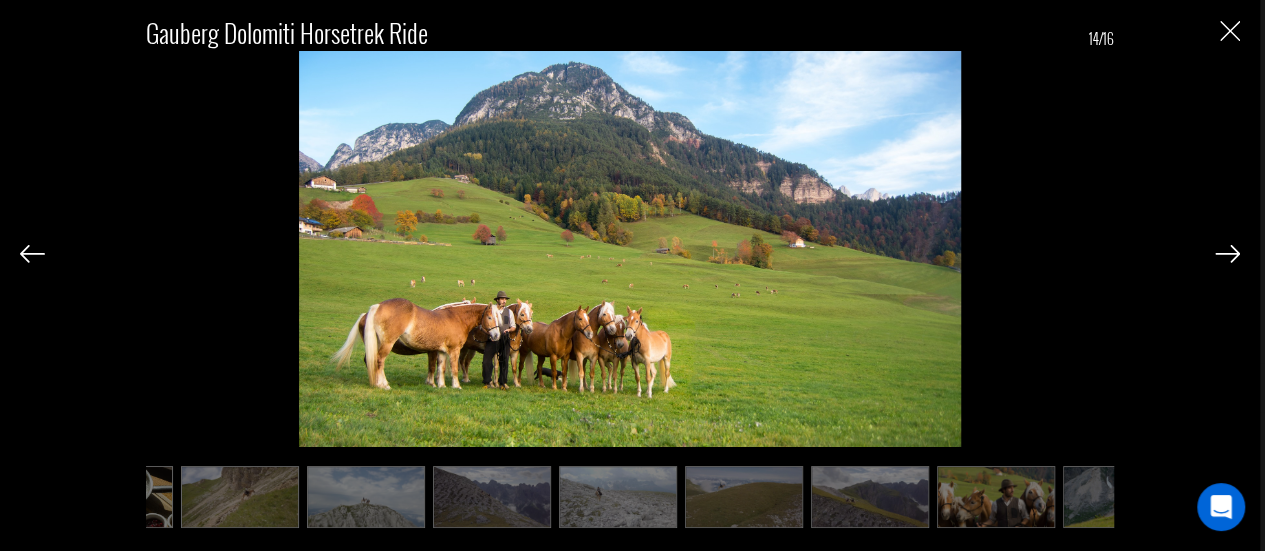 click at bounding box center (1227, 254) 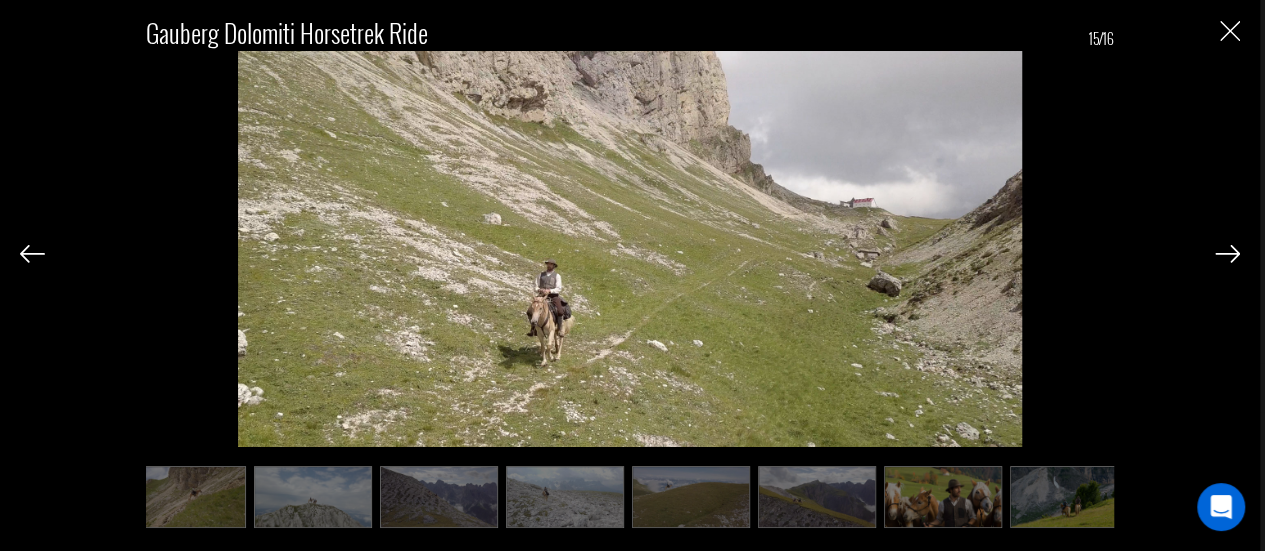 click at bounding box center (1227, 254) 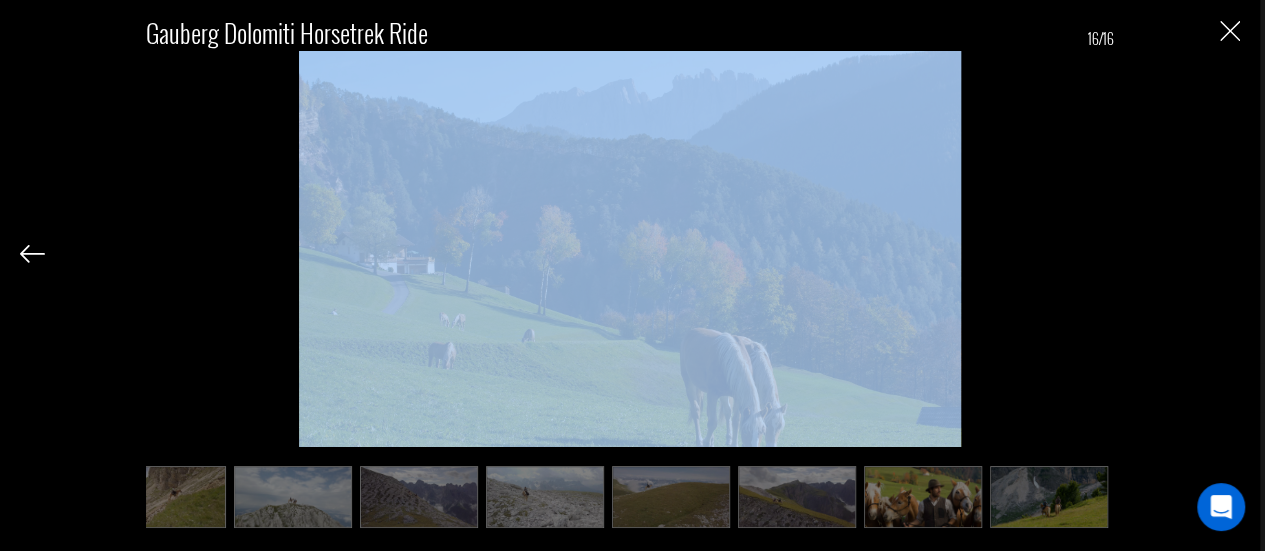 click on "Gauberg Dolomiti Horsetrek Ride
16/16" at bounding box center (630, 261) 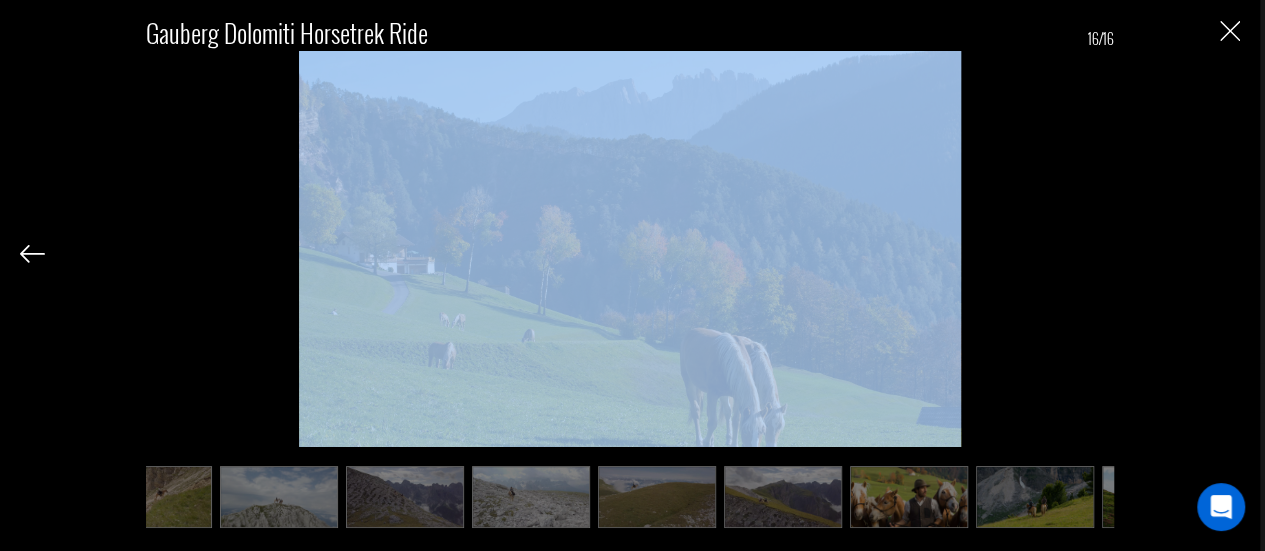 click on "Gauberg Dolomiti Horsetrek Ride
16/16" at bounding box center [630, 261] 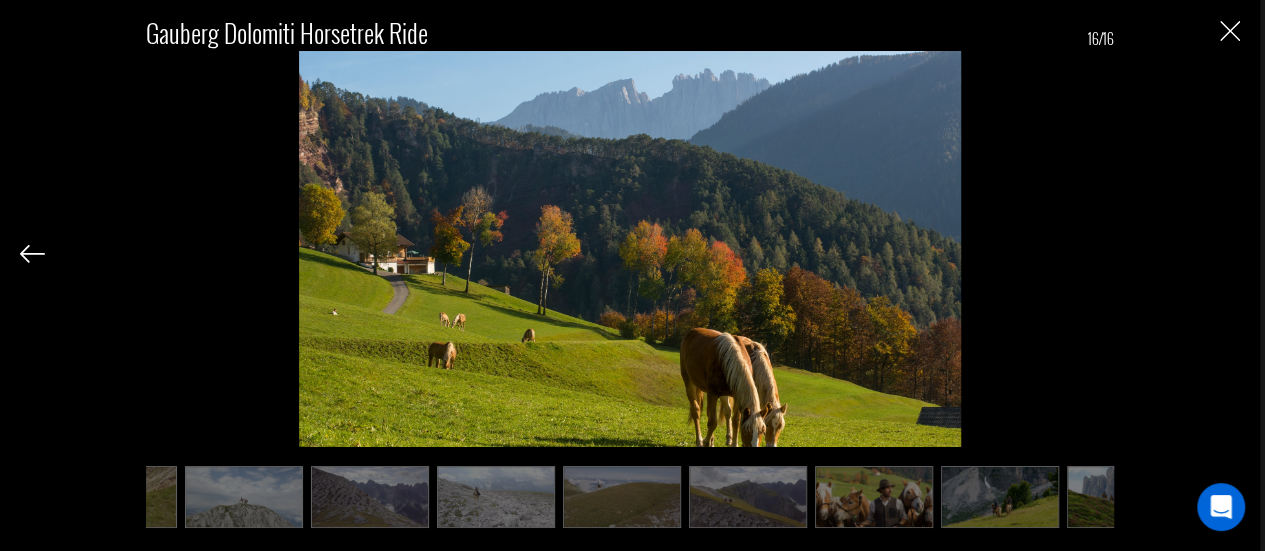 click on "Gauberg Dolomiti Horsetrek Ride
16/16" at bounding box center [630, 275] 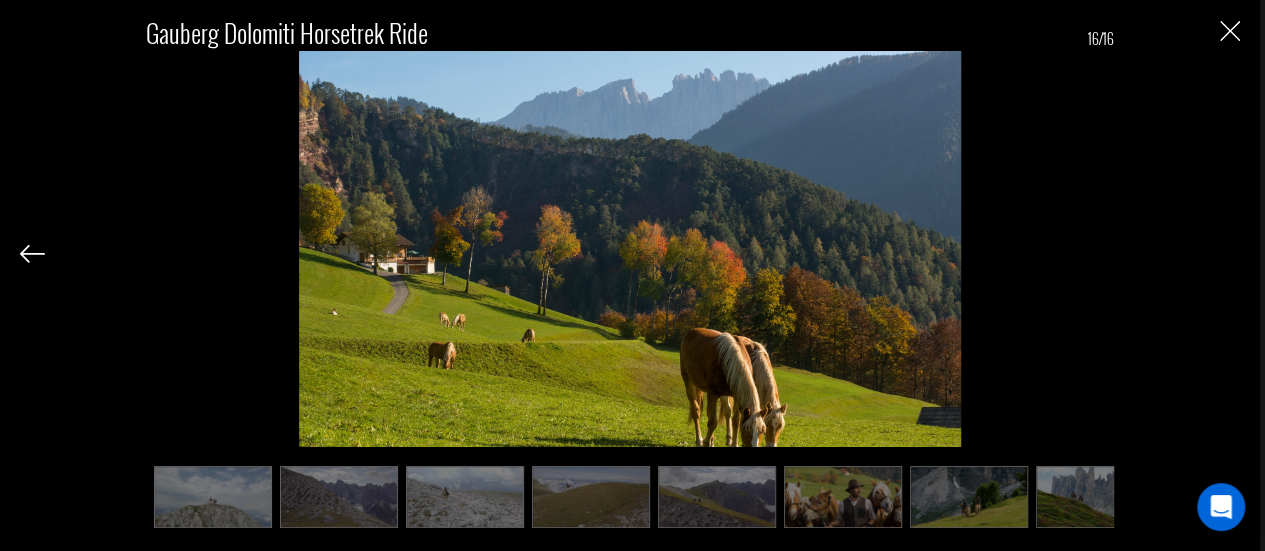 scroll, scrollTop: 0, scrollLeft: 626, axis: horizontal 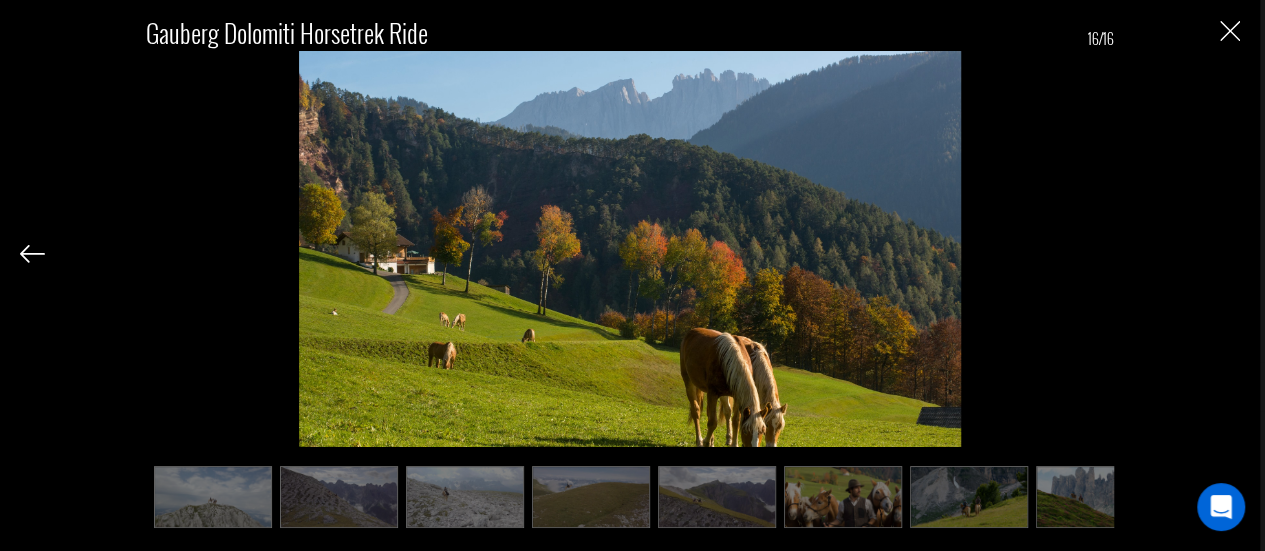 click at bounding box center (1230, 31) 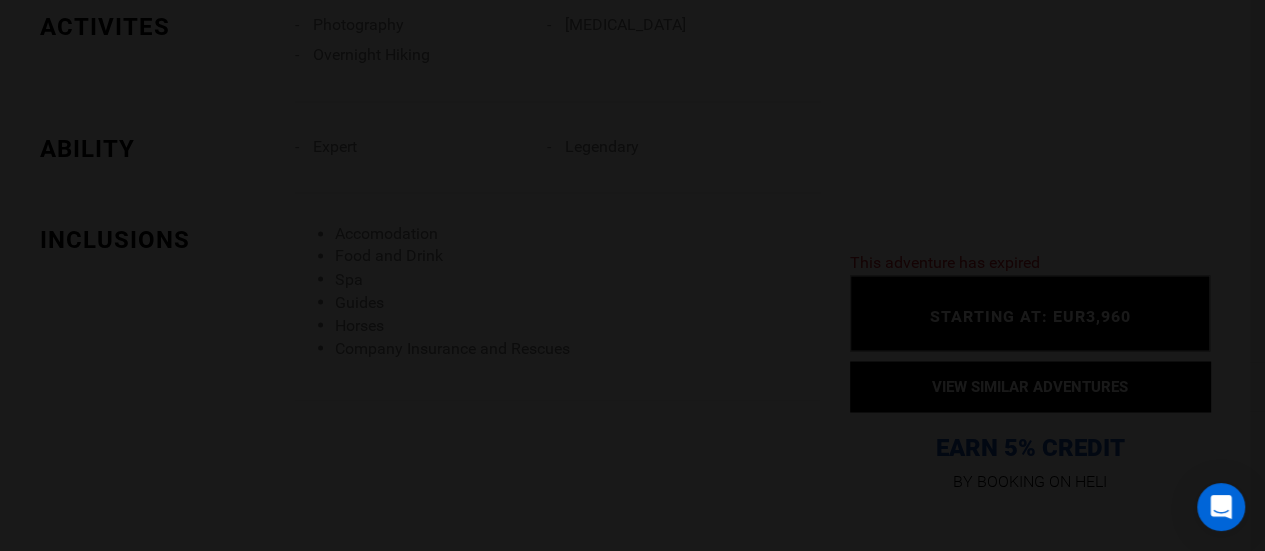 scroll, scrollTop: 0, scrollLeft: 0, axis: both 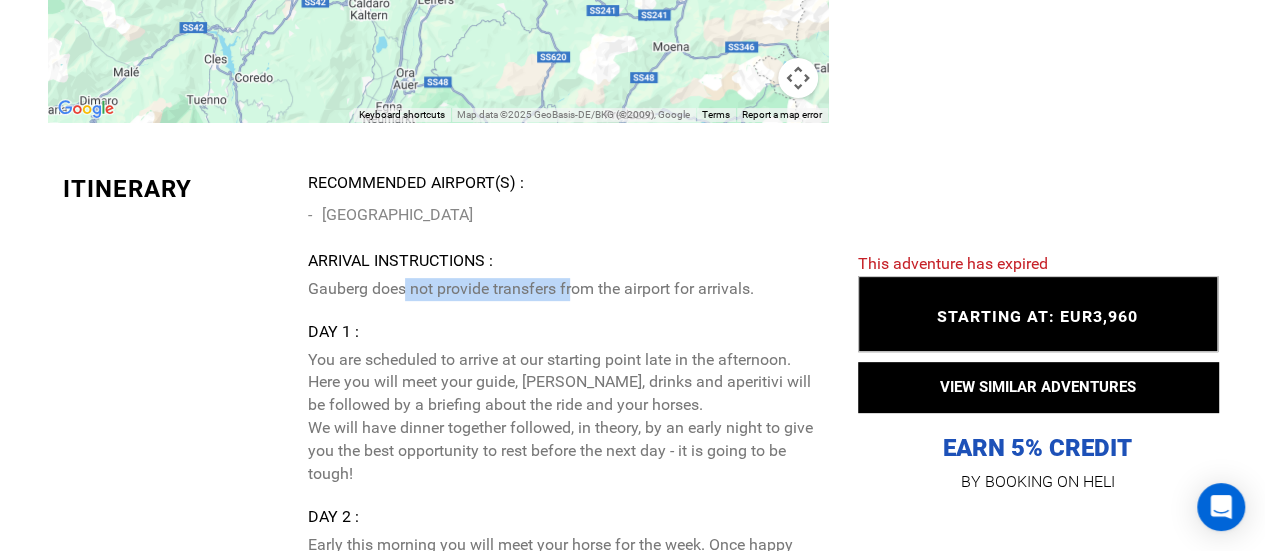 drag, startPoint x: 404, startPoint y: 285, endPoint x: 576, endPoint y: 296, distance: 172.35138 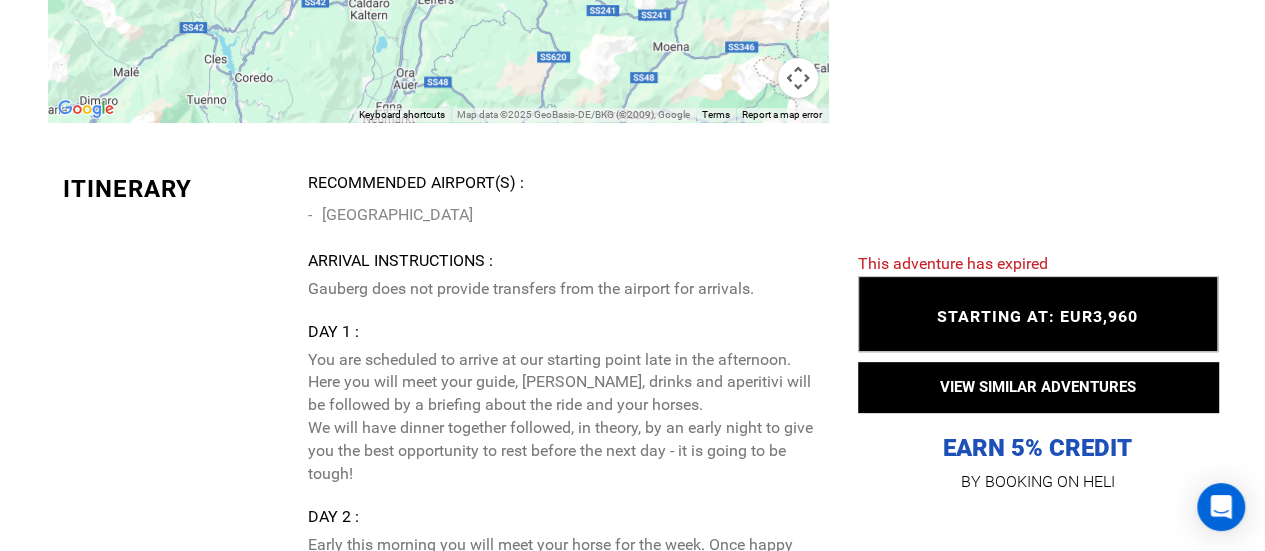 click on "You are scheduled to arrive at our starting point late in the afternoon. Here you will meet your guide, [PERSON_NAME], drinks and aperitivi will be followed by a briefing about the ride and your horses.
We will have dinner together followed, in theory, by an early night to give you the best opportunity to rest before the next day - it is going to be tough!" at bounding box center [559, 417] 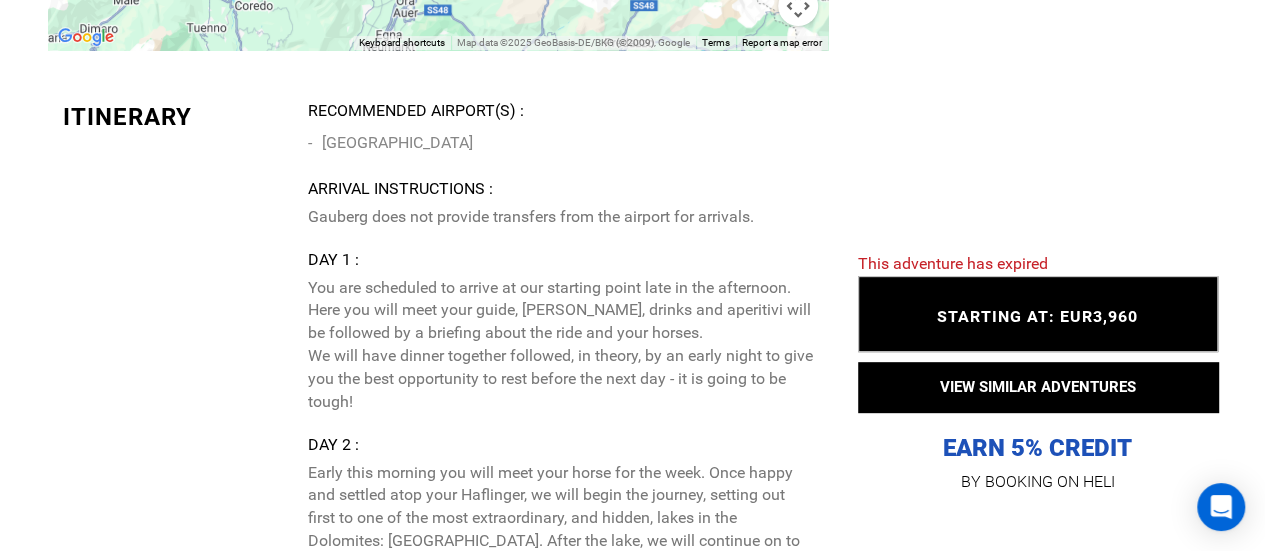 scroll, scrollTop: 4112, scrollLeft: 0, axis: vertical 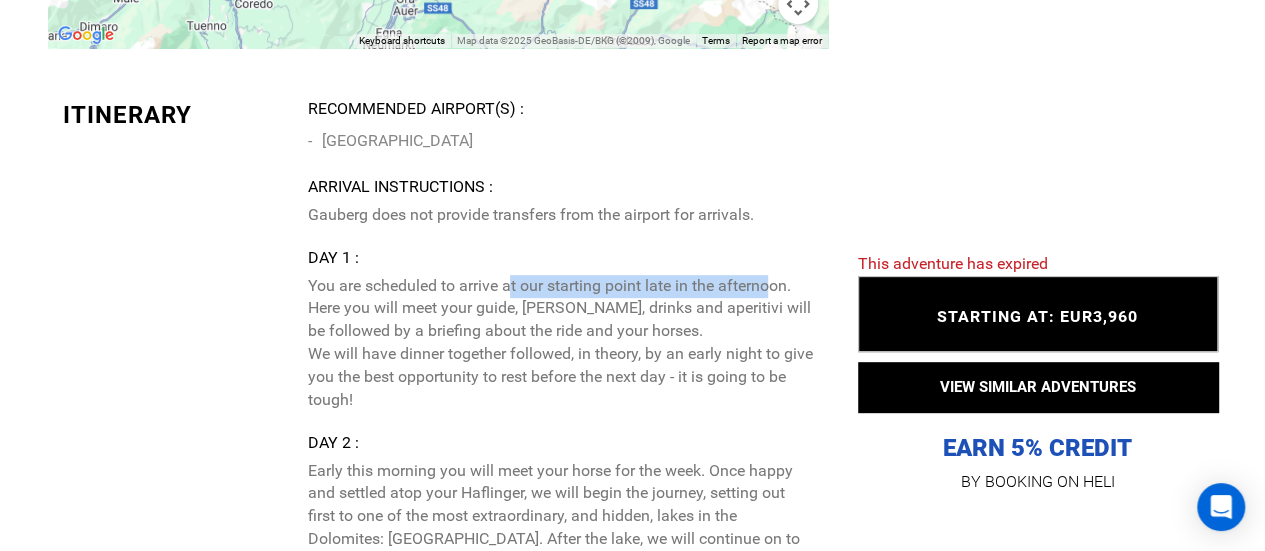 drag, startPoint x: 511, startPoint y: 278, endPoint x: 770, endPoint y: 281, distance: 259.01736 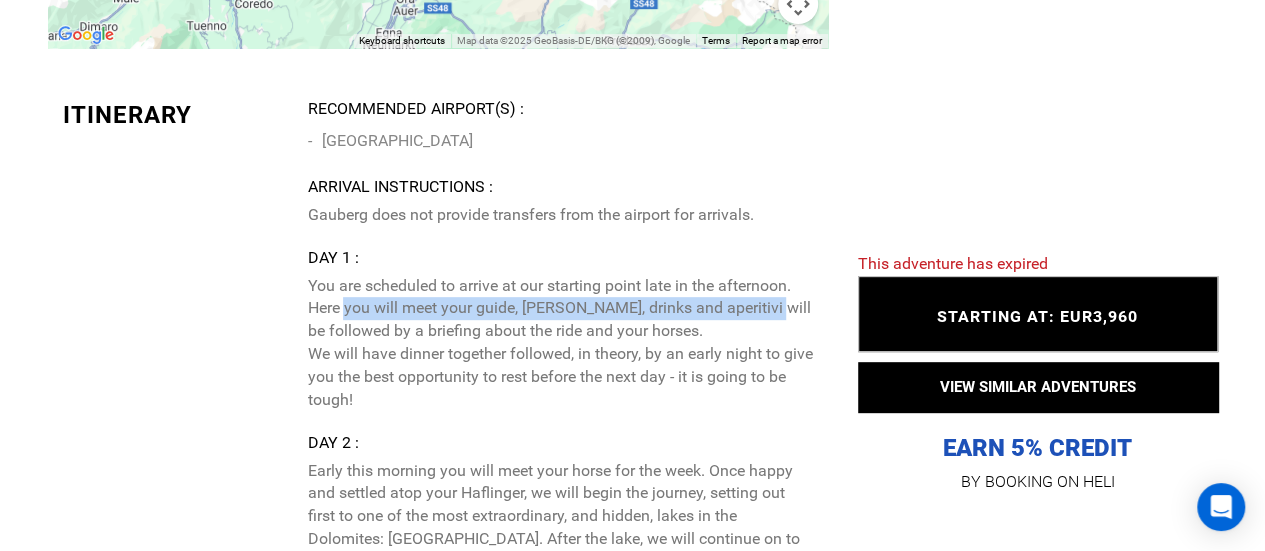 drag, startPoint x: 345, startPoint y: 302, endPoint x: 755, endPoint y: 305, distance: 410.011 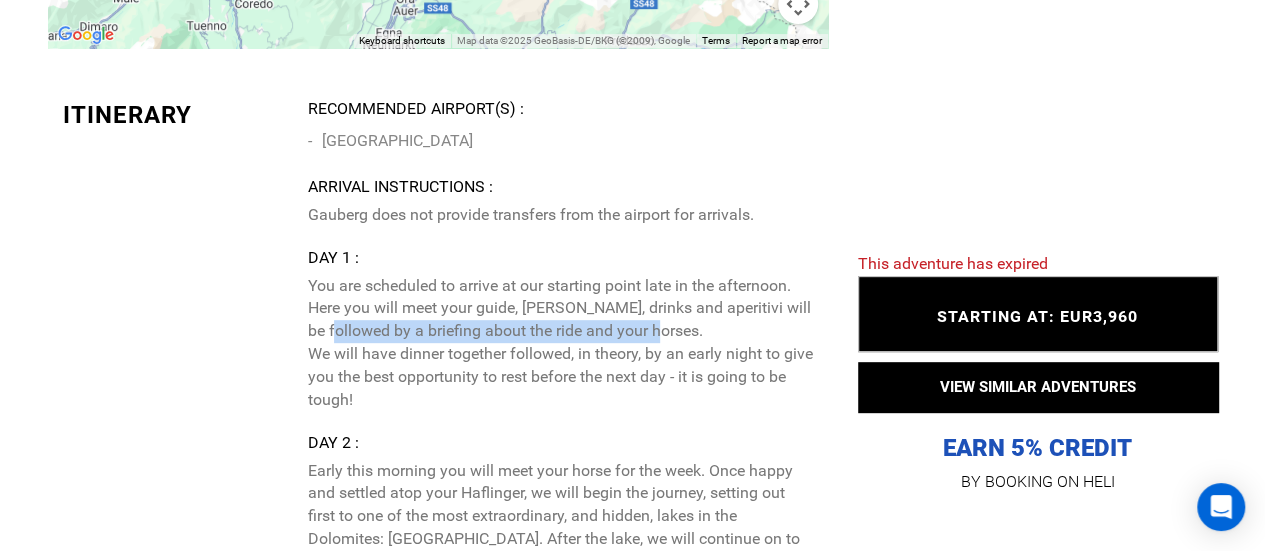 drag, startPoint x: 361, startPoint y: 329, endPoint x: 702, endPoint y: 323, distance: 341.0528 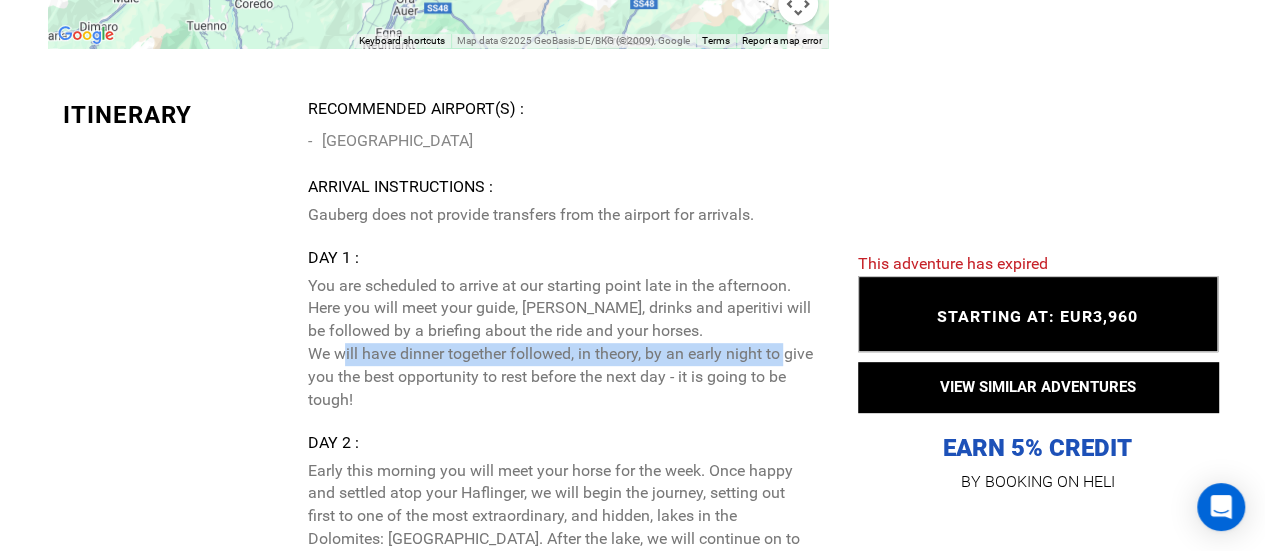 drag, startPoint x: 334, startPoint y: 350, endPoint x: 796, endPoint y: 359, distance: 462.08765 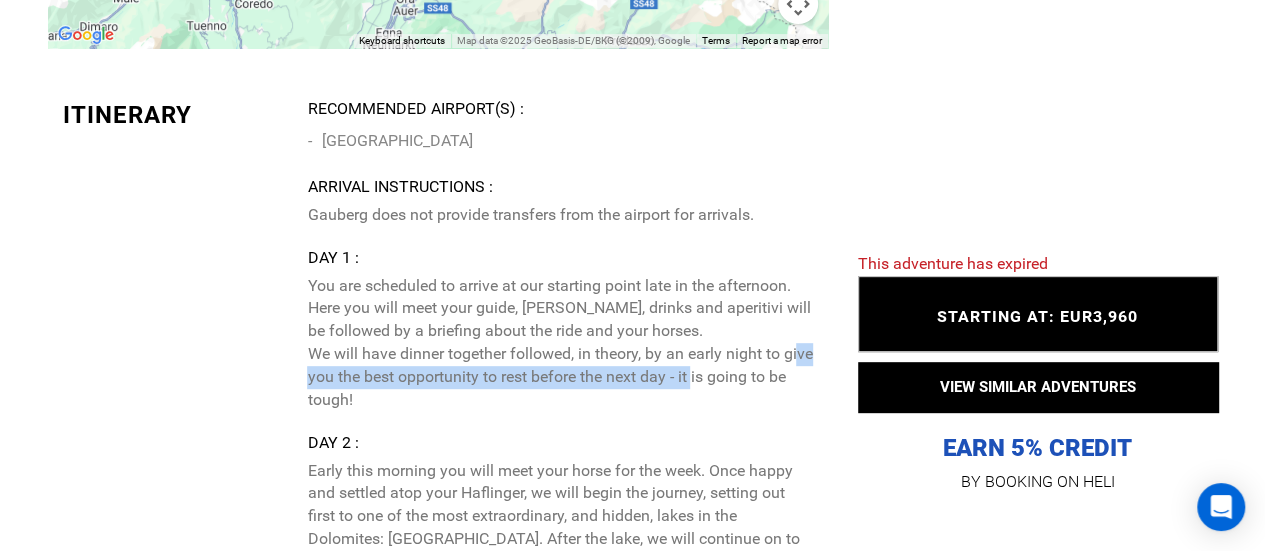 drag, startPoint x: 312, startPoint y: 379, endPoint x: 729, endPoint y: 373, distance: 417.04315 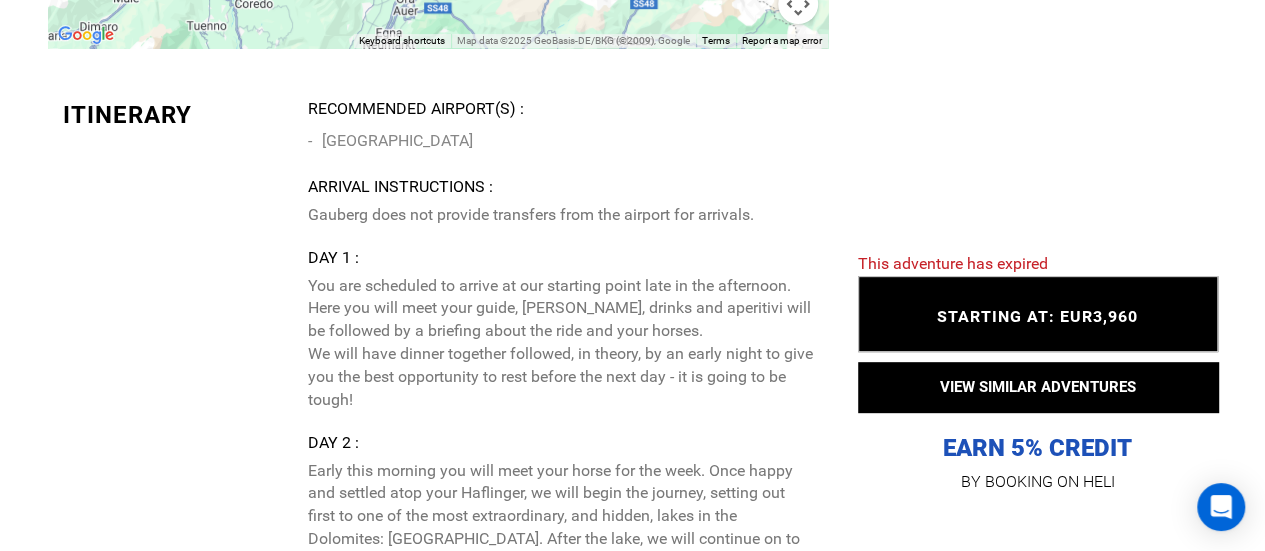 click on "Recommended Airport(s) :
[GEOGRAPHIC_DATA]
Arrival Instructions :
[PERSON_NAME] does not provide transfers from the airport for arrivals.
Day 1 :
You are scheduled to arrive at our starting point late in the afternoon. Here you will meet your guide, [PERSON_NAME], drinks and aperitivi will be followed by a briefing about the ride and your horses.
We will have dinner together followed, in theory, by an early night to give you the best opportunity to rest before the next day - it is going to be tough!
Day 2 :
Day 3 :
Day 4 :
Day 5 :" at bounding box center [559, 901] 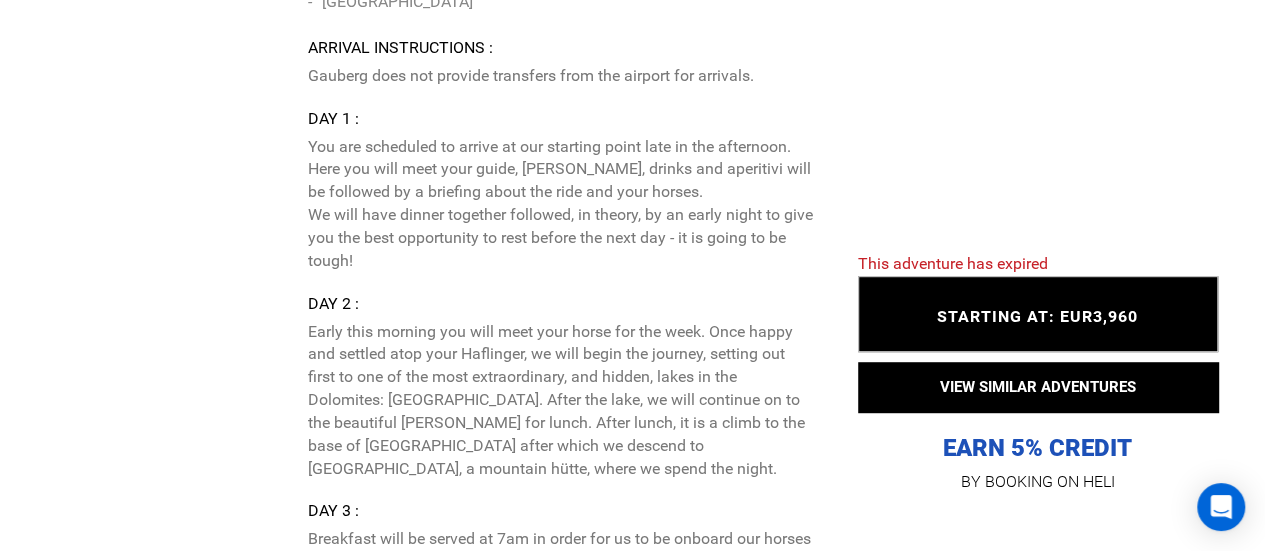 scroll, scrollTop: 4254, scrollLeft: 0, axis: vertical 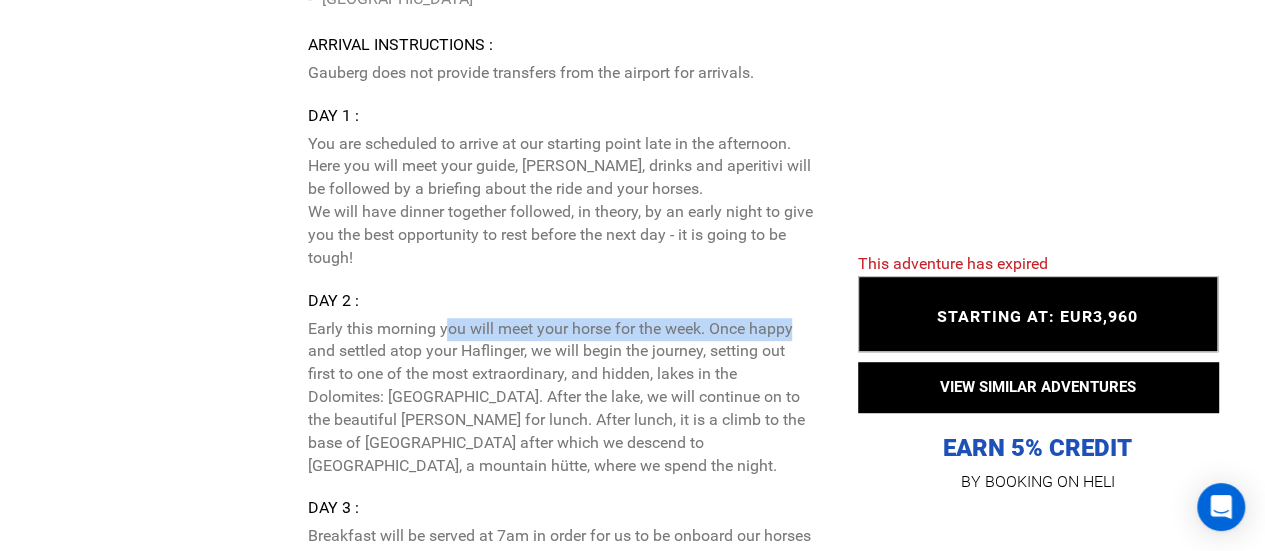 drag, startPoint x: 445, startPoint y: 319, endPoint x: 798, endPoint y: 319, distance: 353 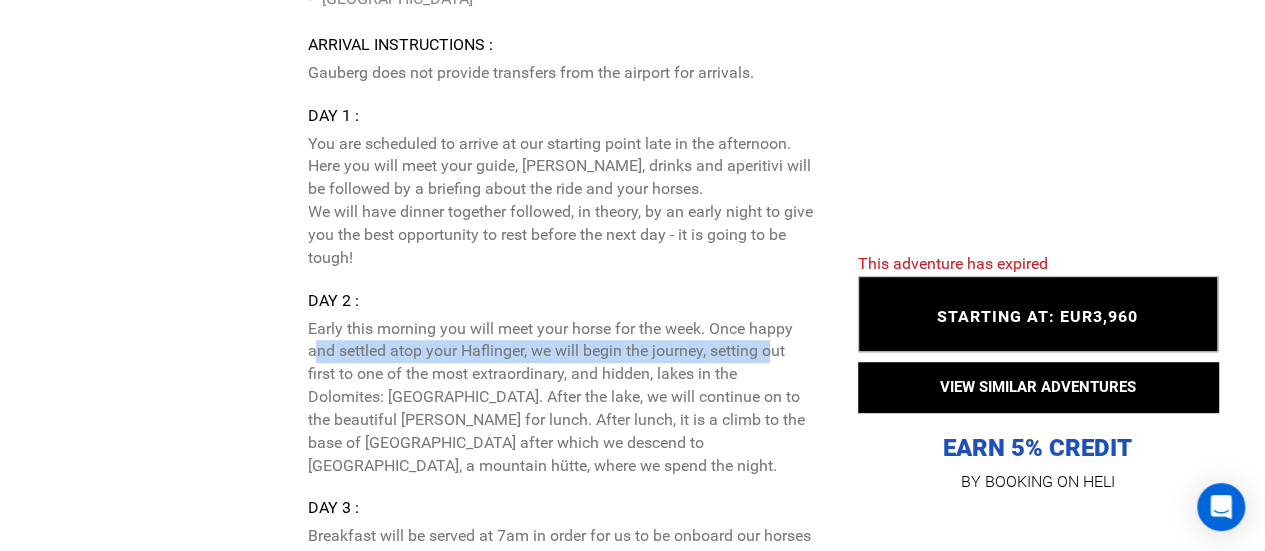 drag, startPoint x: 312, startPoint y: 343, endPoint x: 772, endPoint y: 354, distance: 460.1315 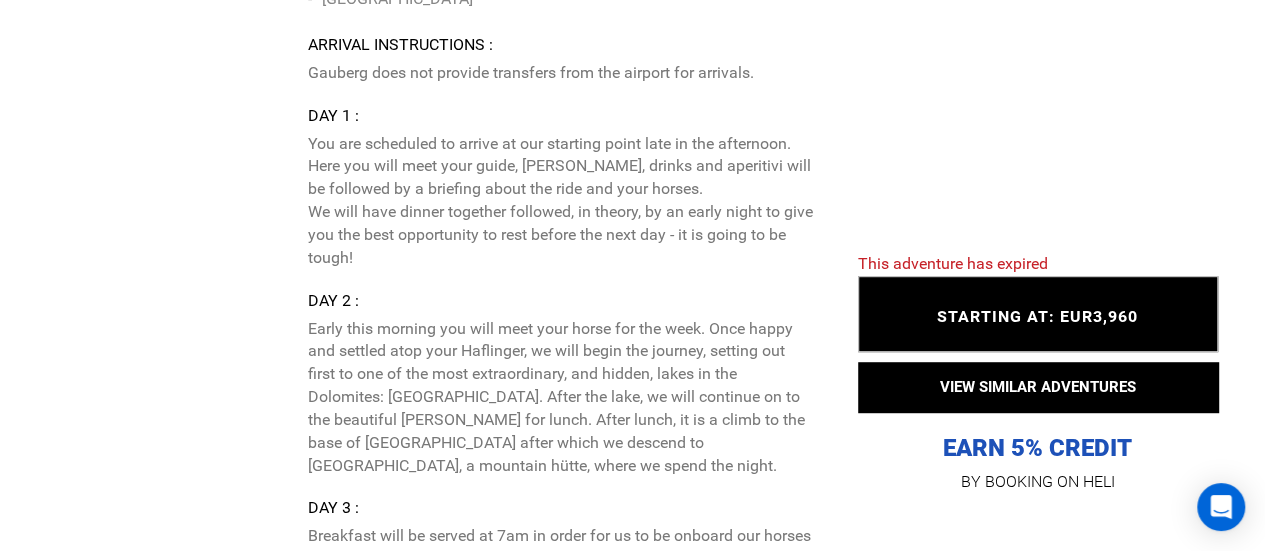 click on "Early this morning you will meet your horse for the week. Once happy and settled atop your Haflinger, we will begin the journey, setting out first to one of the most extraordinary, and hidden, lakes in the Dolomites: [GEOGRAPHIC_DATA]. After the lake, we will continue on to the beautiful [PERSON_NAME] for lunch. After lunch, it is a climb to the base of [GEOGRAPHIC_DATA] after which we descend to [GEOGRAPHIC_DATA], a mountain hütte, where we spend the night." at bounding box center [559, 398] 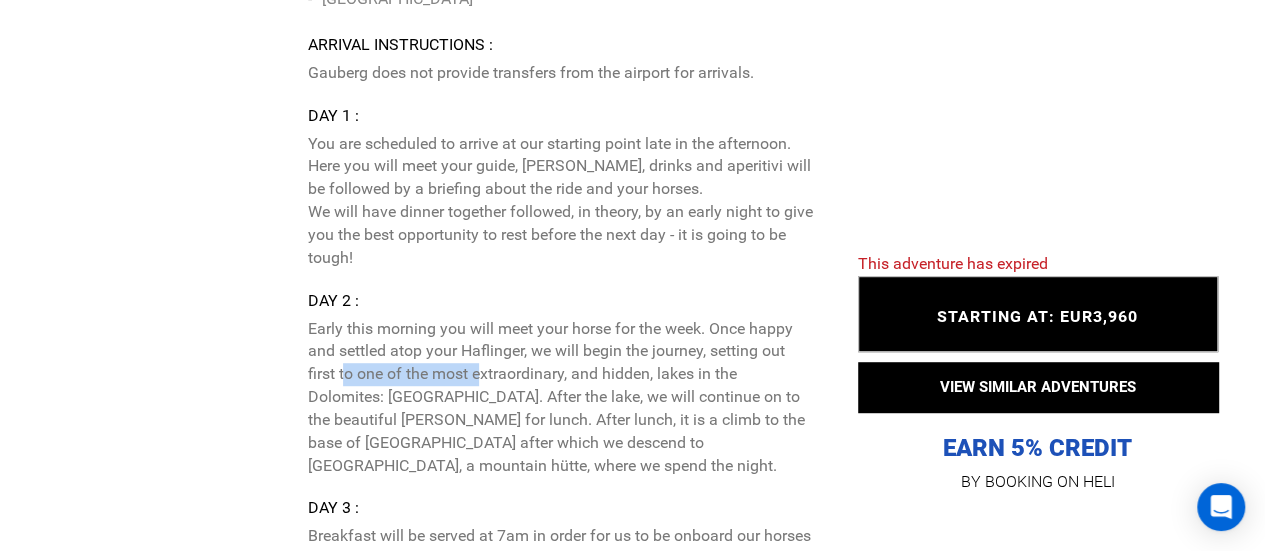drag, startPoint x: 342, startPoint y: 363, endPoint x: 484, endPoint y: 380, distance: 143.01399 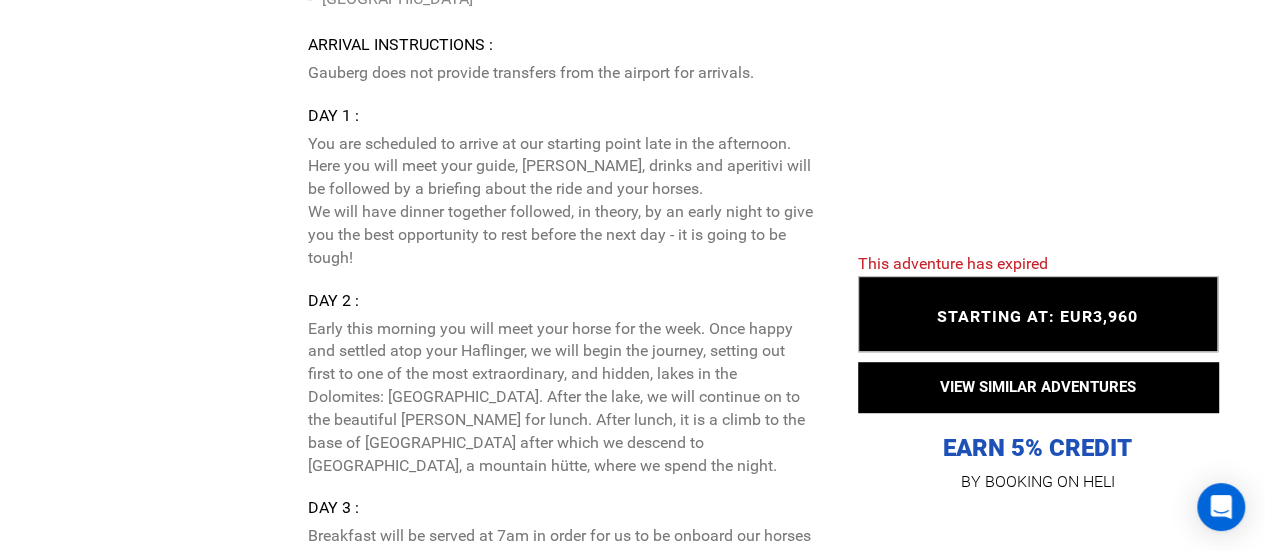 click on "Early this morning you will meet your horse for the week. Once happy and settled atop your Haflinger, we will begin the journey, setting out first to one of the most extraordinary, and hidden, lakes in the Dolomites: [GEOGRAPHIC_DATA]. After the lake, we will continue on to the beautiful [PERSON_NAME] for lunch. After lunch, it is a climb to the base of [GEOGRAPHIC_DATA] after which we descend to [GEOGRAPHIC_DATA], a mountain hütte, where we spend the night." at bounding box center [559, 398] 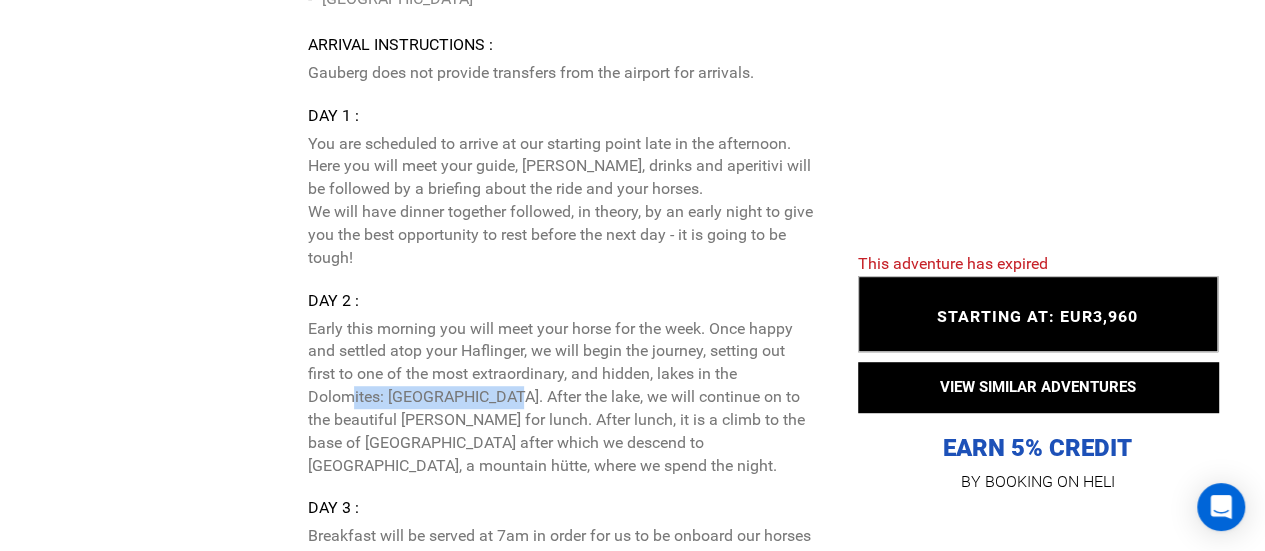 drag, startPoint x: 352, startPoint y: 392, endPoint x: 496, endPoint y: 383, distance: 144.28098 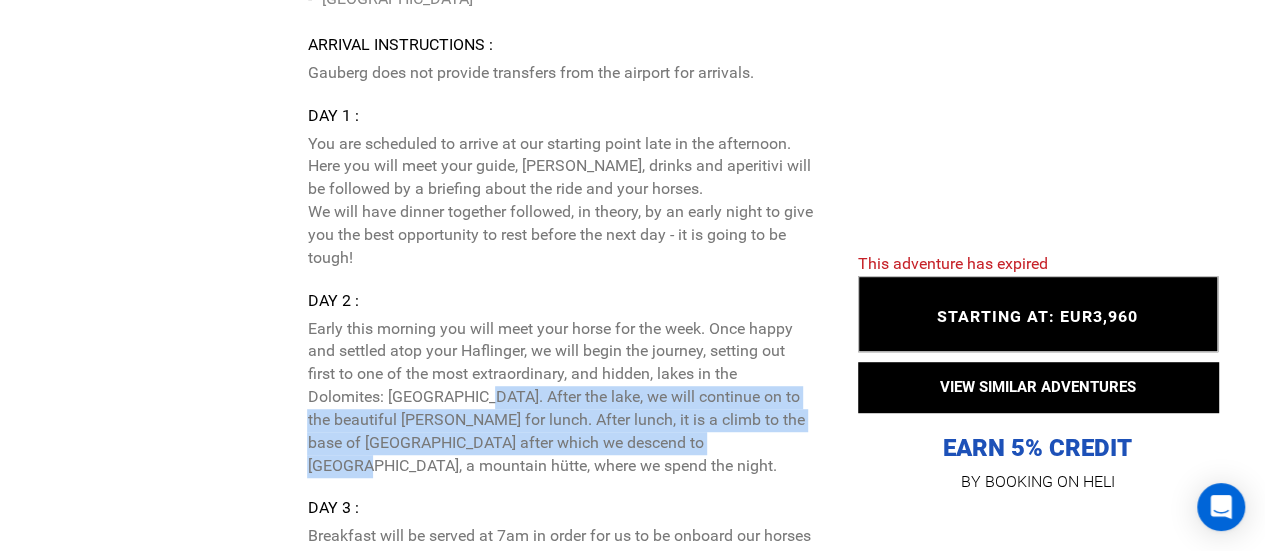 drag, startPoint x: 478, startPoint y: 390, endPoint x: 744, endPoint y: 430, distance: 268.9907 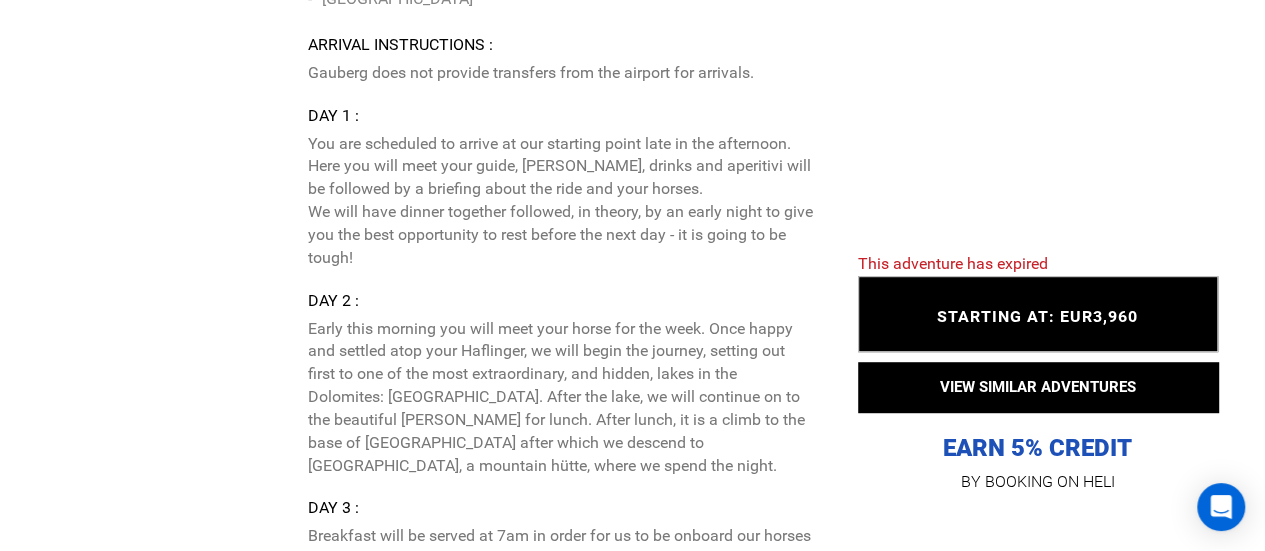 click on "Day 3 :" at bounding box center [559, 508] 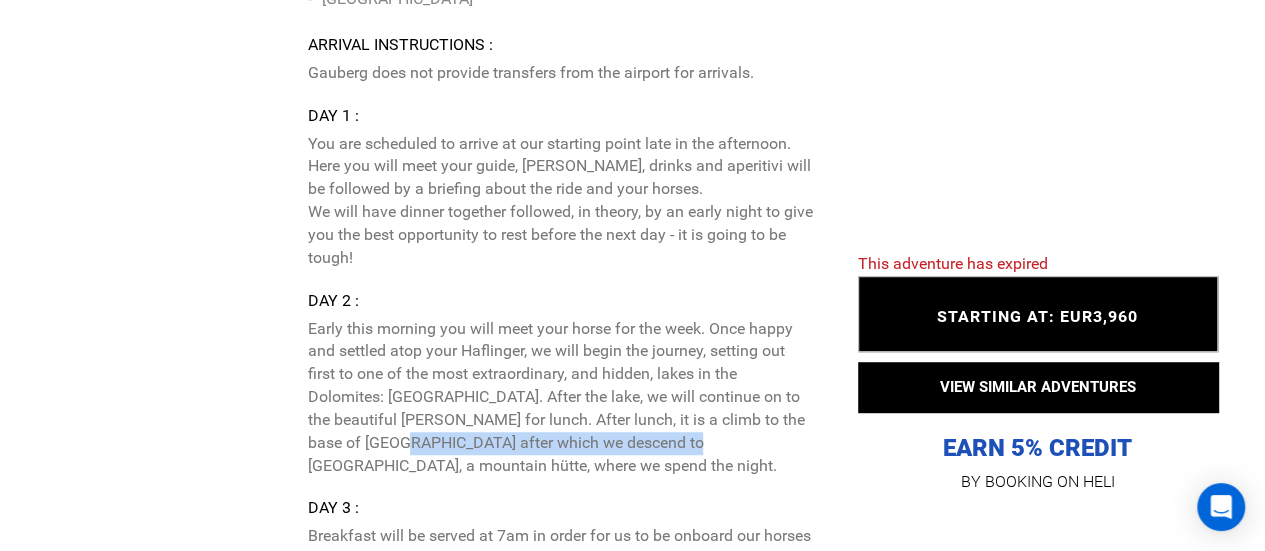 drag, startPoint x: 414, startPoint y: 438, endPoint x: 693, endPoint y: 448, distance: 279.17917 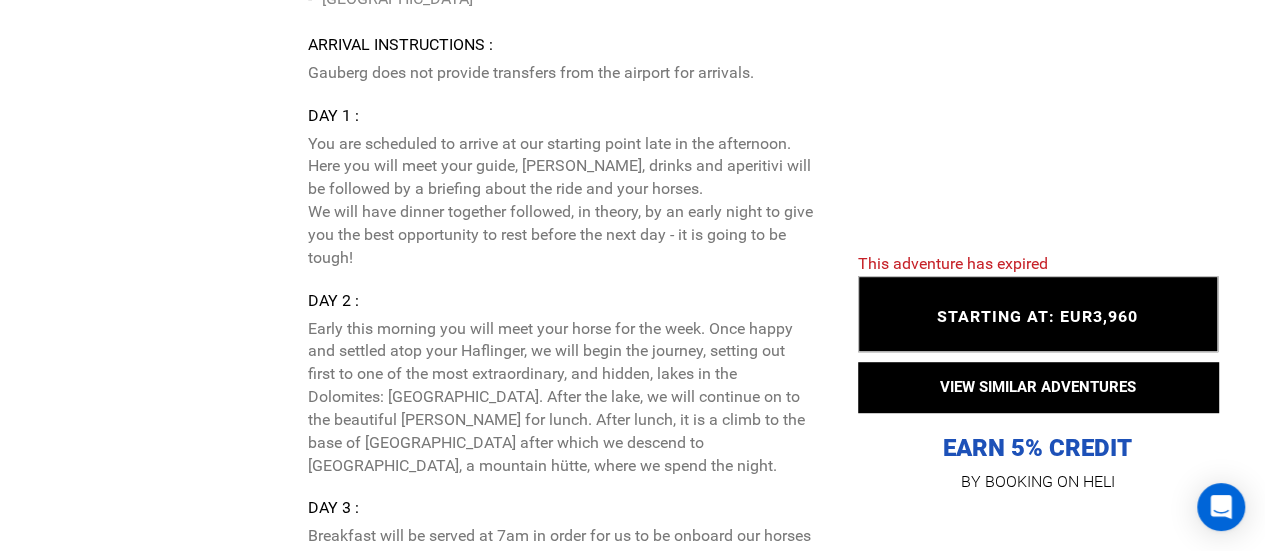 click on "Early this morning you will meet your horse for the week. Once happy and settled atop your Haflinger, we will begin the journey, setting out first to one of the most extraordinary, and hidden, lakes in the Dolomites: [GEOGRAPHIC_DATA]. After the lake, we will continue on to the beautiful [PERSON_NAME] for lunch. After lunch, it is a climb to the base of [GEOGRAPHIC_DATA] after which we descend to [GEOGRAPHIC_DATA], a mountain hütte, where we spend the night." at bounding box center [559, 398] 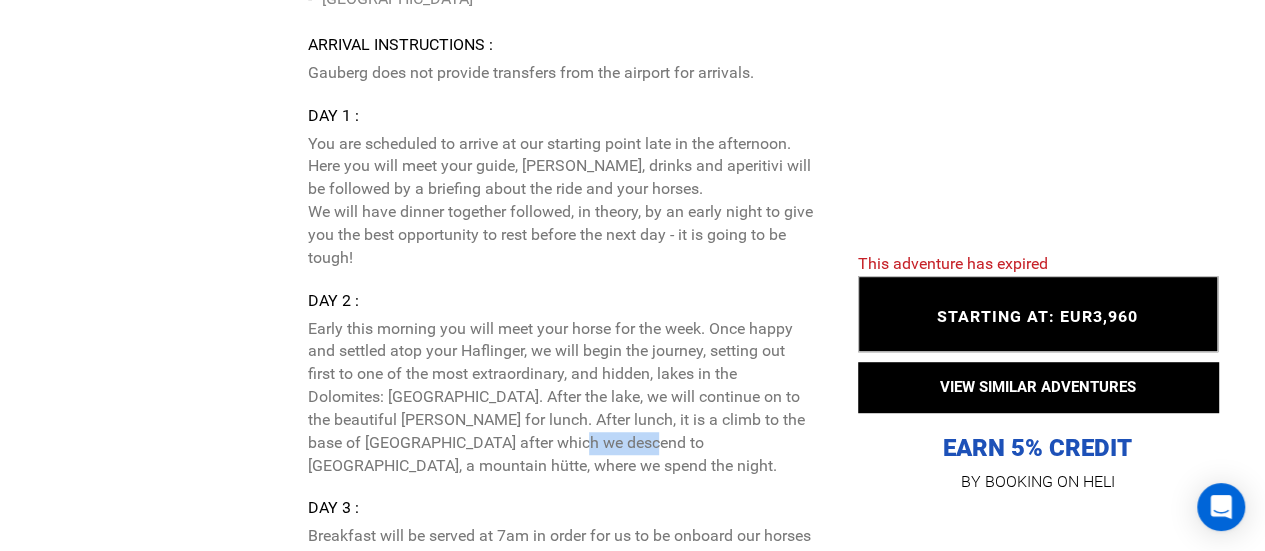 click on "Early this morning you will meet your horse for the week. Once happy and settled atop your Haflinger, we will begin the journey, setting out first to one of the most extraordinary, and hidden, lakes in the Dolomites: [GEOGRAPHIC_DATA]. After the lake, we will continue on to the beautiful [PERSON_NAME] for lunch. After lunch, it is a climb to the base of [GEOGRAPHIC_DATA] after which we descend to [GEOGRAPHIC_DATA], a mountain hütte, where we spend the night." at bounding box center (559, 398) 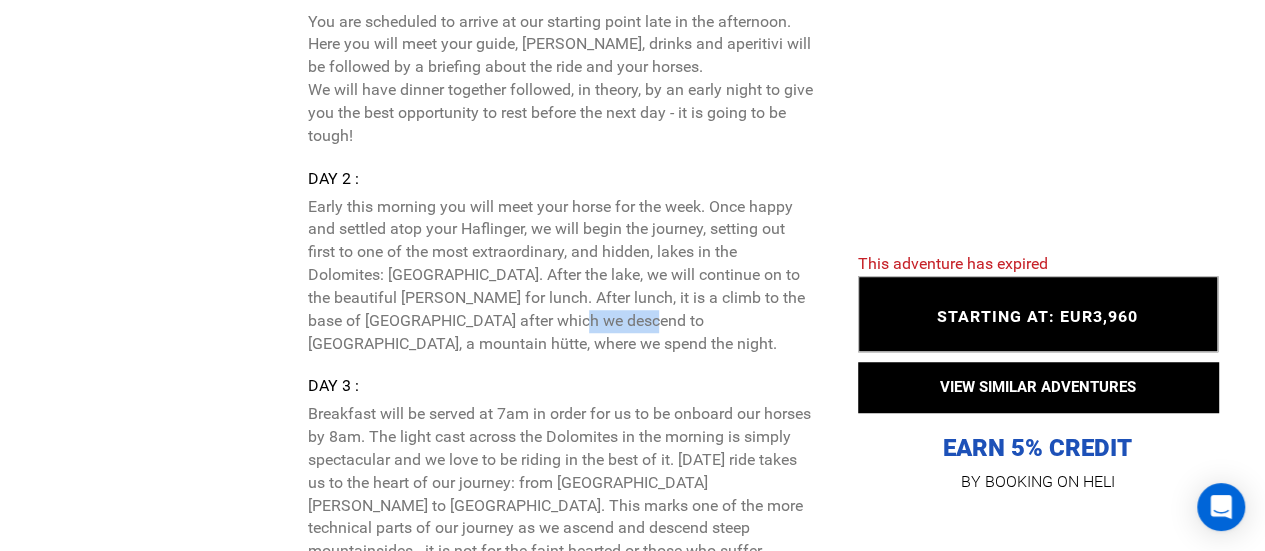 scroll, scrollTop: 4454, scrollLeft: 0, axis: vertical 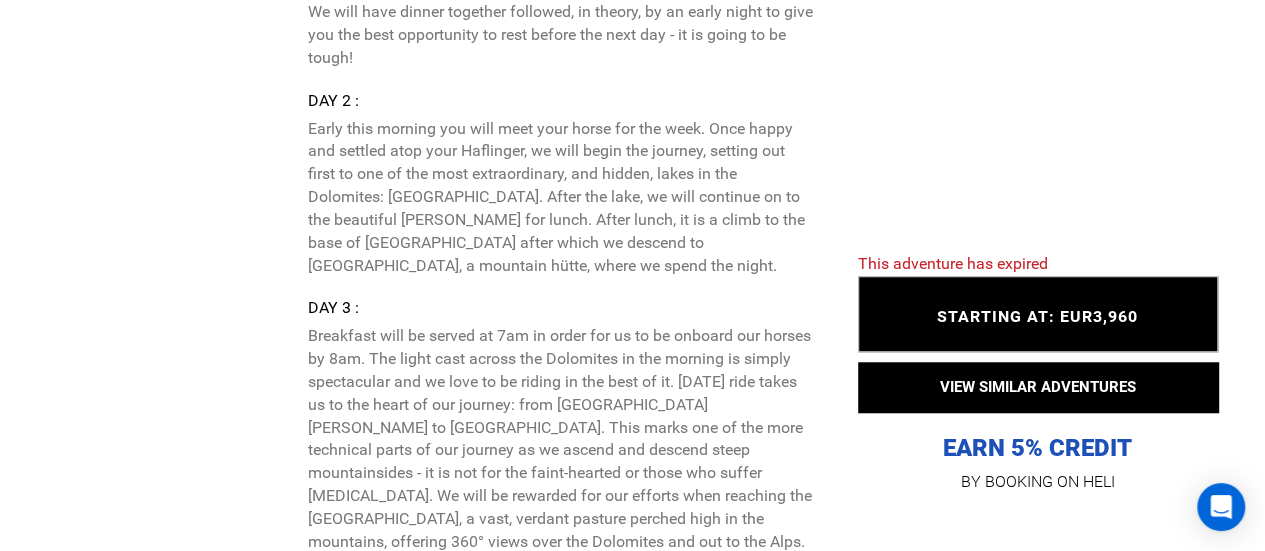 click on "Recommended Airport(s) :
[GEOGRAPHIC_DATA]
Arrival Instructions :
[PERSON_NAME] does not provide transfers from the airport for arrivals.
Day 1 :
You are scheduled to arrive at our starting point late in the afternoon. Here you will meet your guide, [PERSON_NAME], drinks and aperitivi will be followed by a briefing about the ride and your horses.
We will have dinner together followed, in theory, by an early night to give you the best opportunity to rest before the next day - it is going to be tough!
Day 2 :
Day 3 :
Day 4 :
Day 5 :" at bounding box center (559, 559) 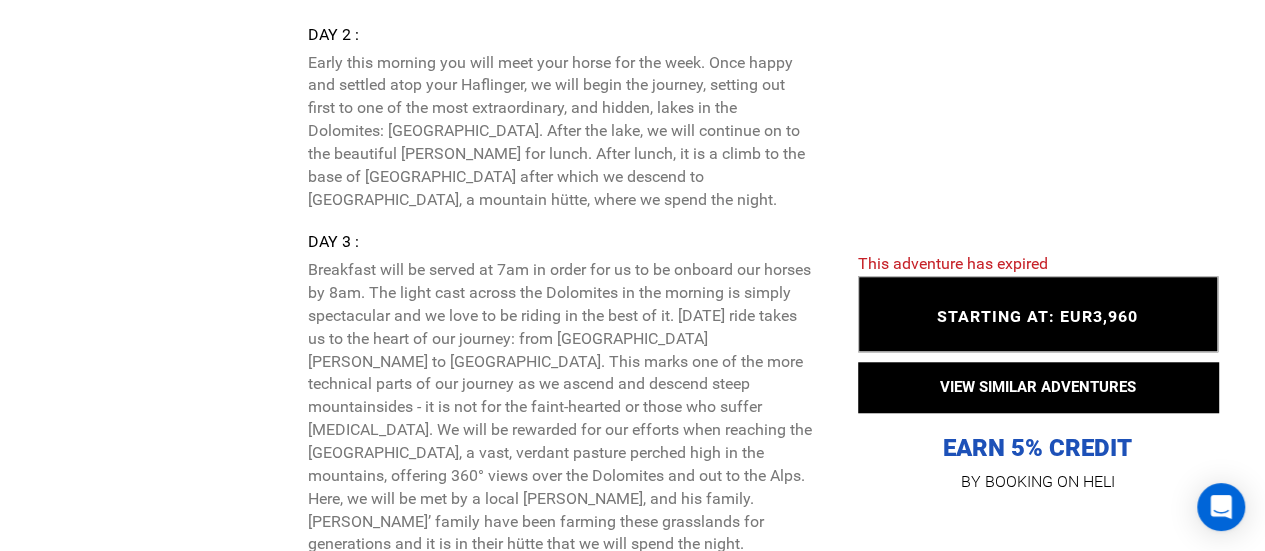 scroll, scrollTop: 4527, scrollLeft: 0, axis: vertical 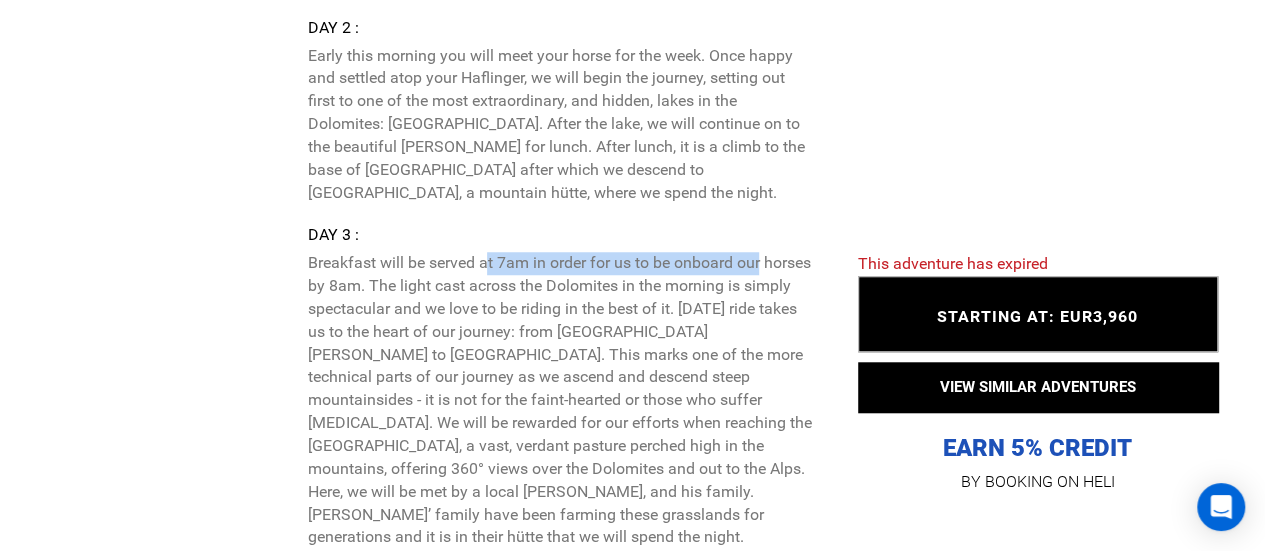 drag, startPoint x: 486, startPoint y: 253, endPoint x: 770, endPoint y: 261, distance: 284.11264 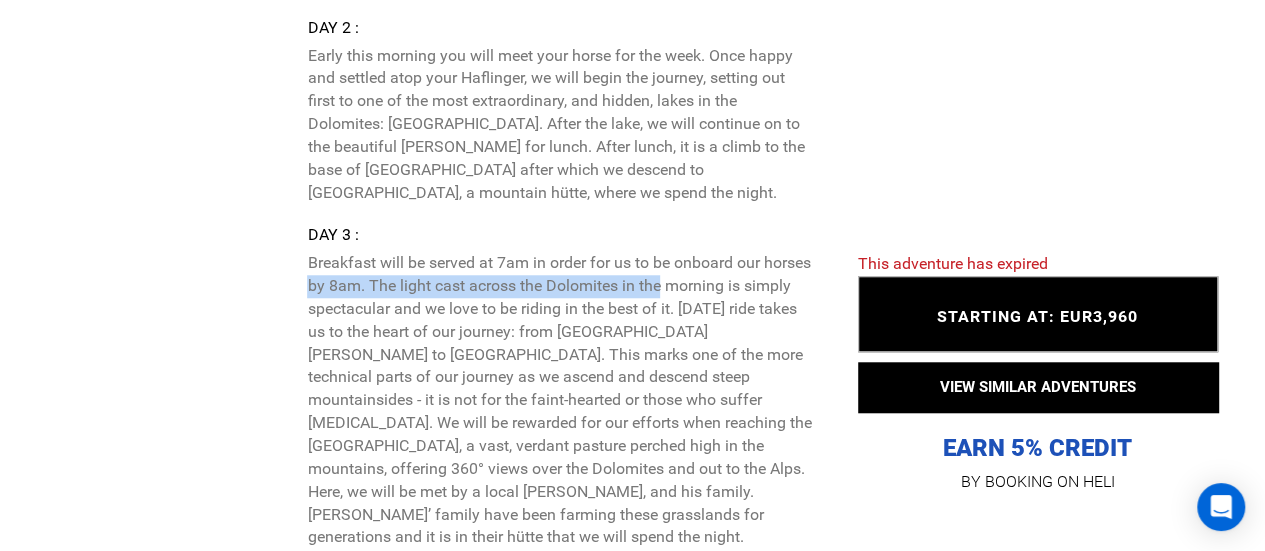drag, startPoint x: 352, startPoint y: 284, endPoint x: 712, endPoint y: 278, distance: 360.05 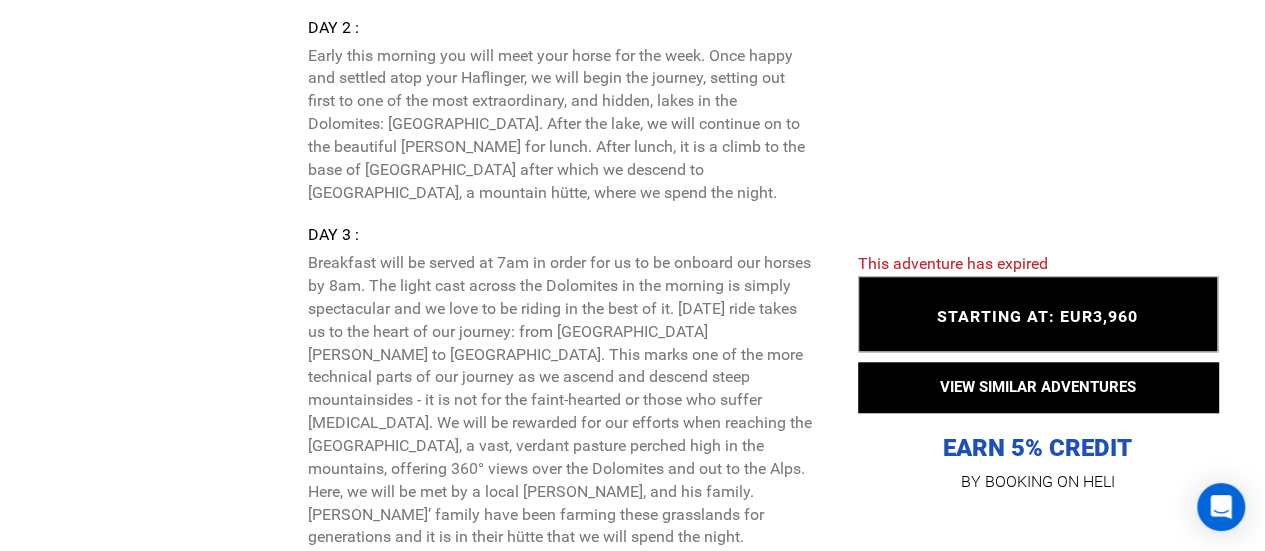click on "Breakfast will be served at 7am in order for us to be onboard our horses by 8am. The light cast across the Dolomites in the morning is simply spectacular and we love to be riding in the best of it. [DATE] ride takes us to the heart of our journey: from [GEOGRAPHIC_DATA][PERSON_NAME] to [GEOGRAPHIC_DATA]. This marks one of the more technical parts of our journey as we ascend and descend steep mountainsides - it is not for the faint-hearted or those who suffer [MEDICAL_DATA]. We will be rewarded for our efforts when reaching the [GEOGRAPHIC_DATA], a vast, verdant pasture perched high in the mountains, offering 360° views over the Dolomites and out to the Alps. Here, we will be met by a local [PERSON_NAME], and his family. [PERSON_NAME]’ family have been farming these grasslands for generations and it is in their hütte that we will spend the night." at bounding box center [559, 400] 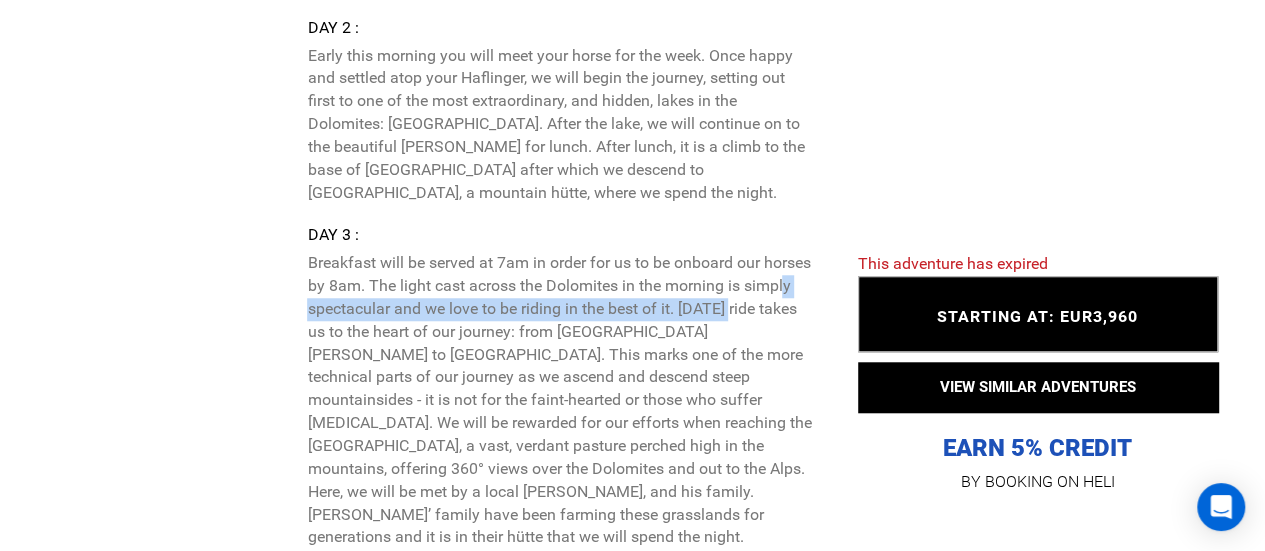 drag, startPoint x: 346, startPoint y: 300, endPoint x: 805, endPoint y: 315, distance: 459.24503 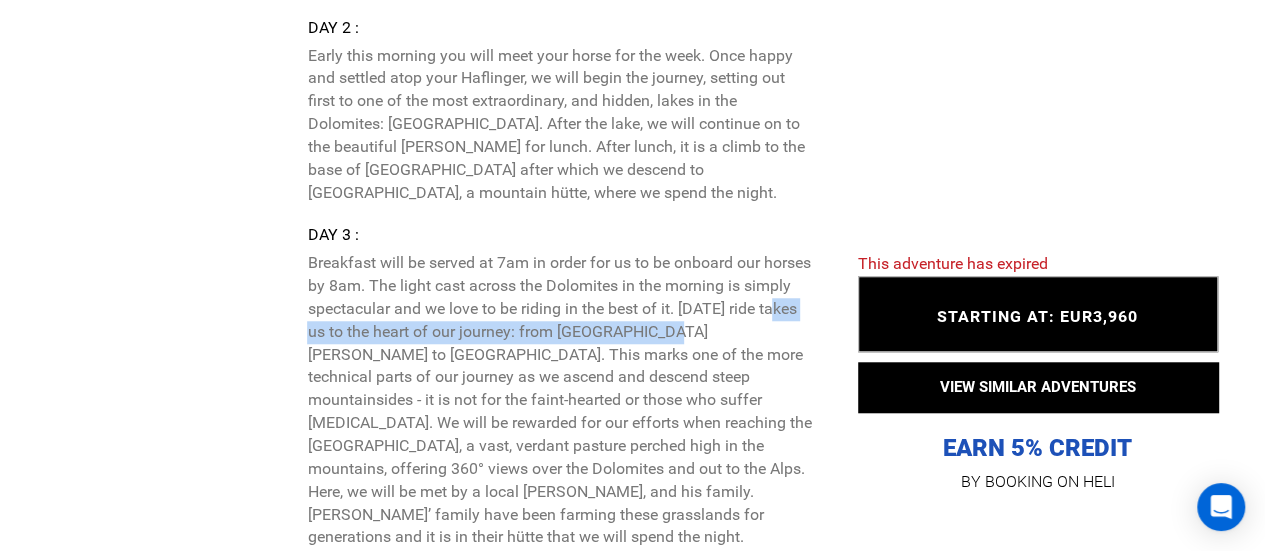 drag, startPoint x: 343, startPoint y: 332, endPoint x: 738, endPoint y: 336, distance: 395.02026 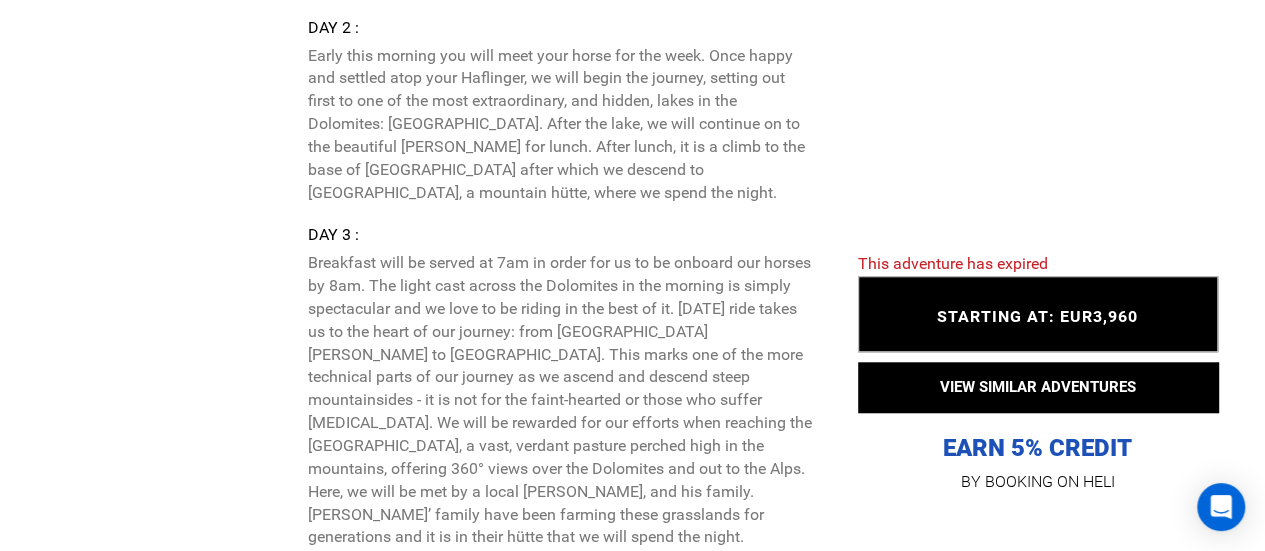 click on "Breakfast will be served at 7am in order for us to be onboard our horses by 8am. The light cast across the Dolomites in the morning is simply spectacular and we love to be riding in the best of it. [DATE] ride takes us to the heart of our journey: from [GEOGRAPHIC_DATA][PERSON_NAME] to [GEOGRAPHIC_DATA]. This marks one of the more technical parts of our journey as we ascend and descend steep mountainsides - it is not for the faint-hearted or those who suffer [MEDICAL_DATA]. We will be rewarded for our efforts when reaching the [GEOGRAPHIC_DATA], a vast, verdant pasture perched high in the mountains, offering 360° views over the Dolomites and out to the Alps. Here, we will be met by a local [PERSON_NAME], and his family. [PERSON_NAME]’ family have been farming these grasslands for generations and it is in their hütte that we will spend the night." at bounding box center [559, 400] 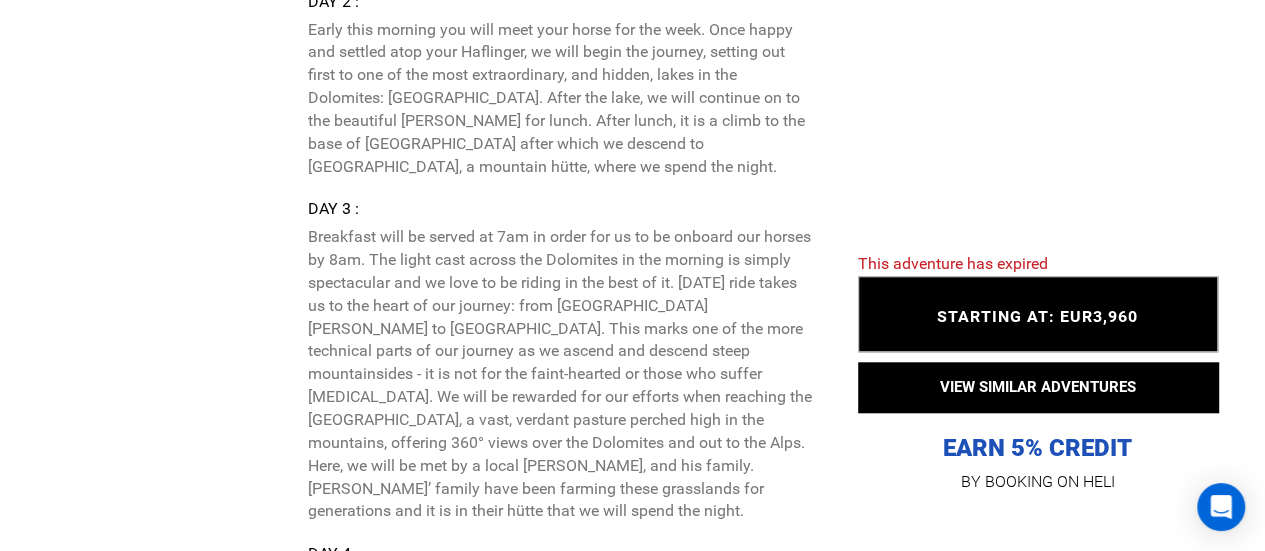 scroll, scrollTop: 4557, scrollLeft: 0, axis: vertical 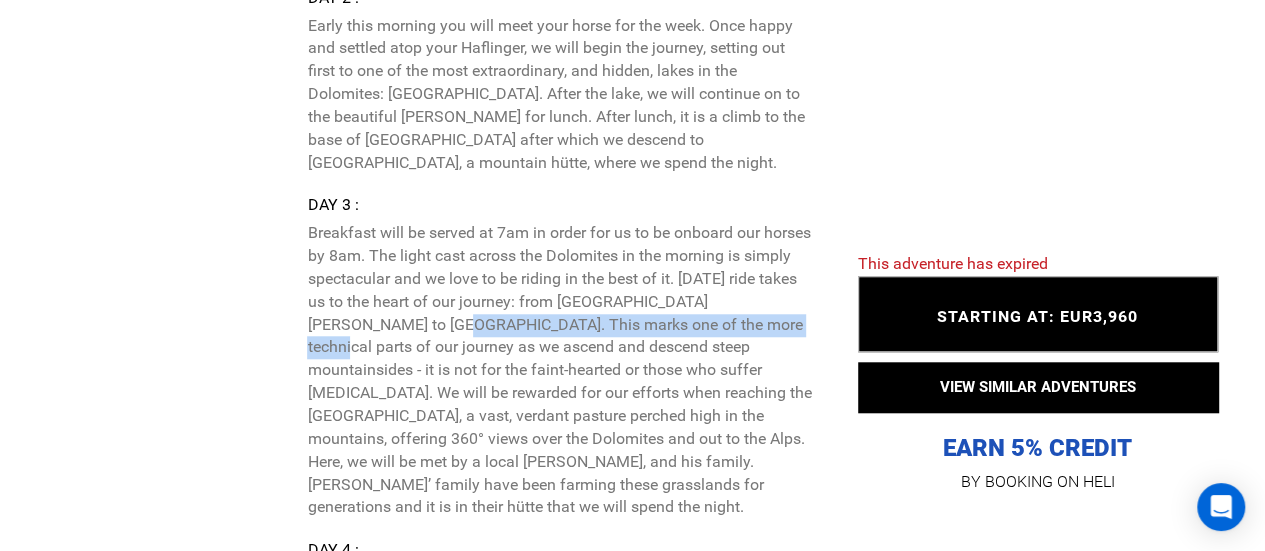 drag, startPoint x: 401, startPoint y: 325, endPoint x: 738, endPoint y: 325, distance: 337 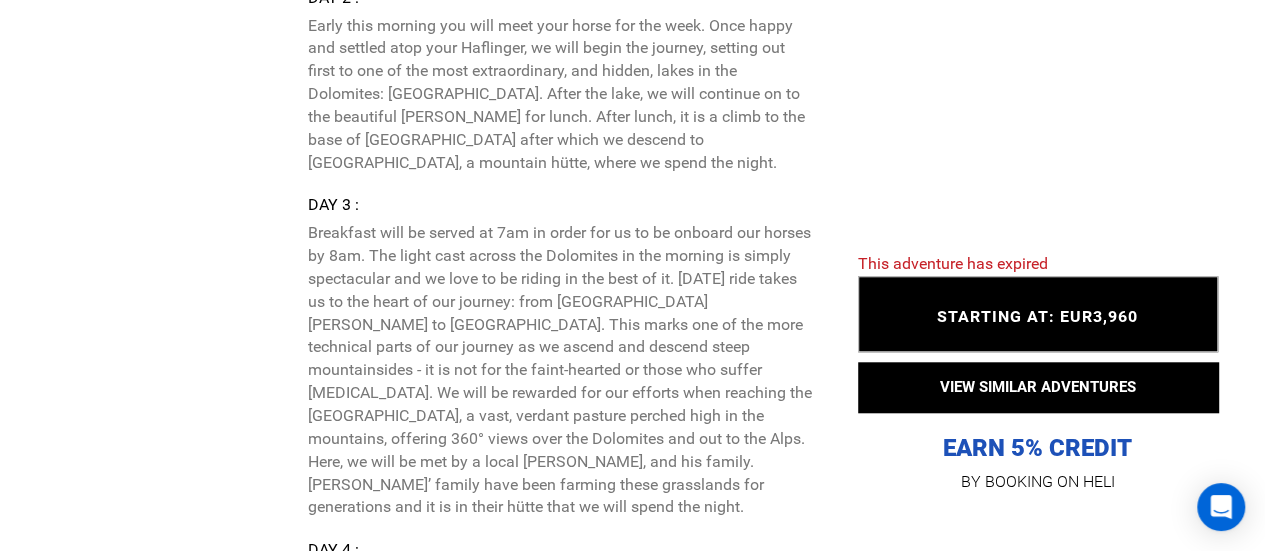 click on "Breakfast will be served at 7am in order for us to be onboard our horses by 8am. The light cast across the Dolomites in the morning is simply spectacular and we love to be riding in the best of it. [DATE] ride takes us to the heart of our journey: from [GEOGRAPHIC_DATA][PERSON_NAME] to [GEOGRAPHIC_DATA]. This marks one of the more technical parts of our journey as we ascend and descend steep mountainsides - it is not for the faint-hearted or those who suffer [MEDICAL_DATA]. We will be rewarded for our efforts when reaching the [GEOGRAPHIC_DATA], a vast, verdant pasture perched high in the mountains, offering 360° views over the Dolomites and out to the Alps. Here, we will be met by a local [PERSON_NAME], and his family. [PERSON_NAME]’ family have been farming these grasslands for generations and it is in their hütte that we will spend the night." at bounding box center [559, 370] 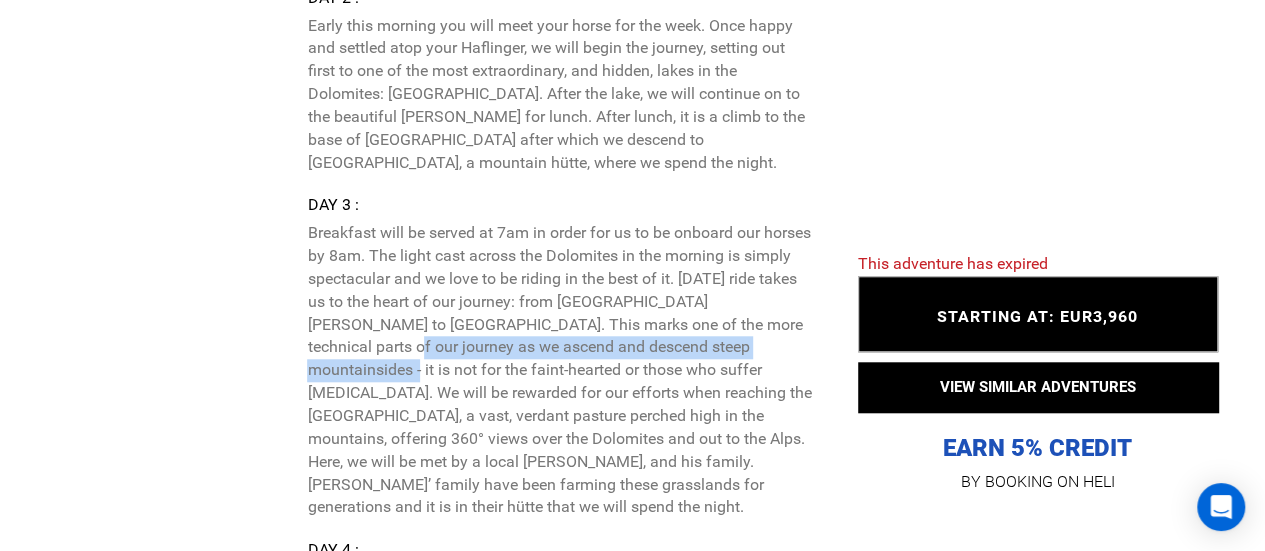 drag, startPoint x: 326, startPoint y: 337, endPoint x: 746, endPoint y: 350, distance: 420.20114 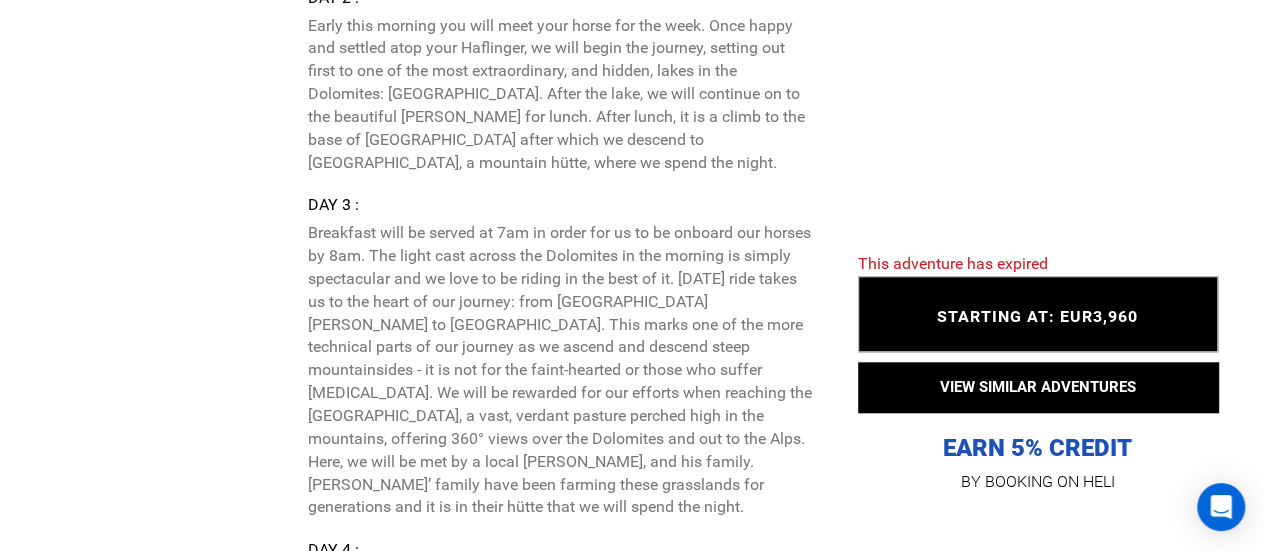click on "Breakfast will be served at 7am in order for us to be onboard our horses by 8am. The light cast across the Dolomites in the morning is simply spectacular and we love to be riding in the best of it. [DATE] ride takes us to the heart of our journey: from [GEOGRAPHIC_DATA][PERSON_NAME] to [GEOGRAPHIC_DATA]. This marks one of the more technical parts of our journey as we ascend and descend steep mountainsides - it is not for the faint-hearted or those who suffer [MEDICAL_DATA]. We will be rewarded for our efforts when reaching the [GEOGRAPHIC_DATA], a vast, verdant pasture perched high in the mountains, offering 360° views over the Dolomites and out to the Alps. Here, we will be met by a local [PERSON_NAME], and his family. [PERSON_NAME]’ family have been farming these grasslands for generations and it is in their hütte that we will spend the night." at bounding box center (559, 370) 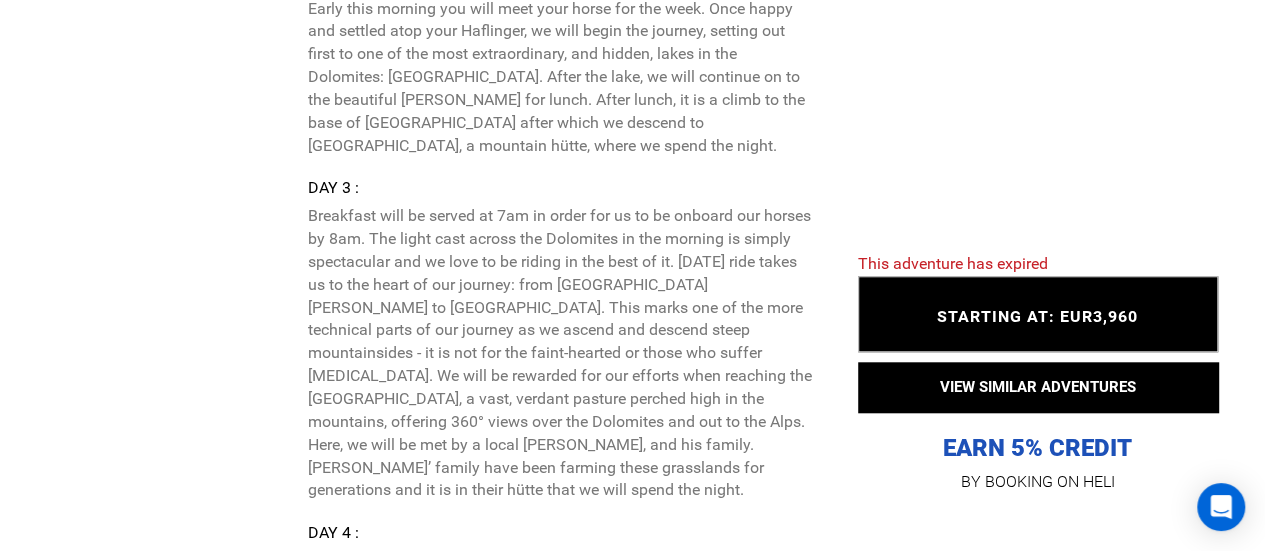 scroll, scrollTop: 4576, scrollLeft: 0, axis: vertical 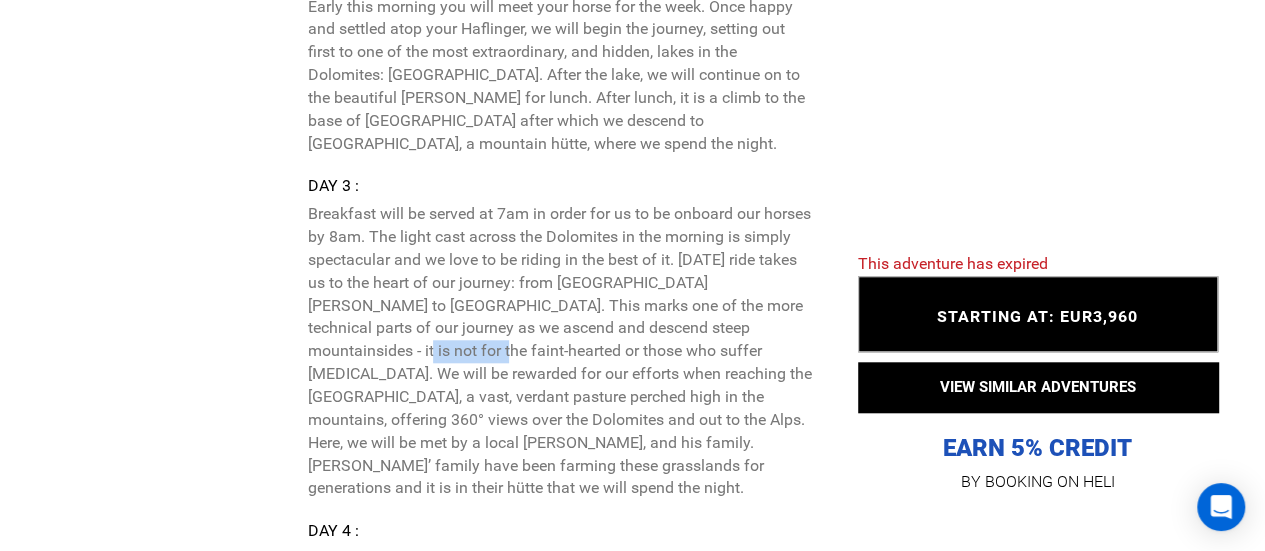drag, startPoint x: 402, startPoint y: 345, endPoint x: 771, endPoint y: 335, distance: 369.13547 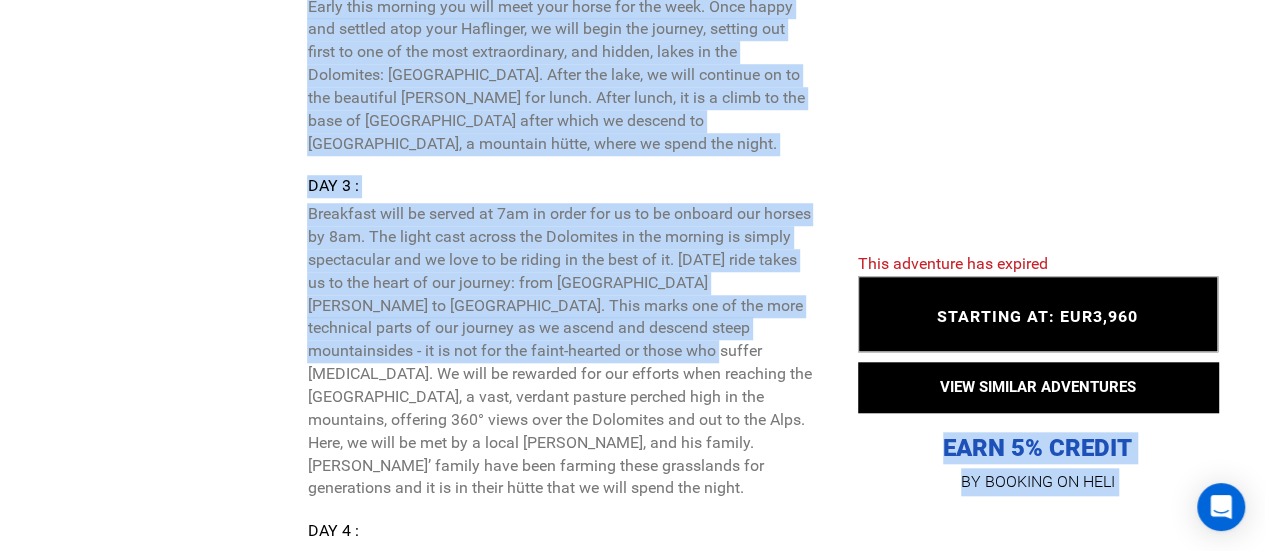 drag, startPoint x: 613, startPoint y: 358, endPoint x: 844, endPoint y: 363, distance: 231.05411 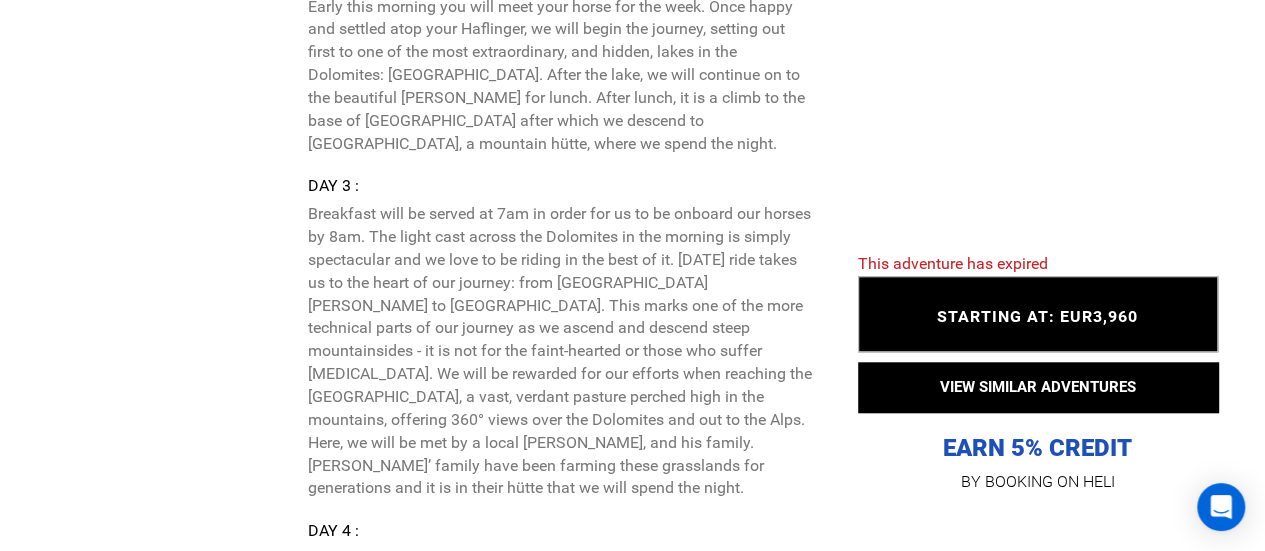 click on "Breakfast will be served at 7am in order for us to be onboard our horses by 8am. The light cast across the Dolomites in the morning is simply spectacular and we love to be riding in the best of it. [DATE] ride takes us to the heart of our journey: from [GEOGRAPHIC_DATA][PERSON_NAME] to [GEOGRAPHIC_DATA]. This marks one of the more technical parts of our journey as we ascend and descend steep mountainsides - it is not for the faint-hearted or those who suffer [MEDICAL_DATA]. We will be rewarded for our efforts when reaching the [GEOGRAPHIC_DATA], a vast, verdant pasture perched high in the mountains, offering 360° views over the Dolomites and out to the Alps. Here, we will be met by a local [PERSON_NAME], and his family. [PERSON_NAME]’ family have been farming these grasslands for generations and it is in their hütte that we will spend the night." at bounding box center (559, 351) 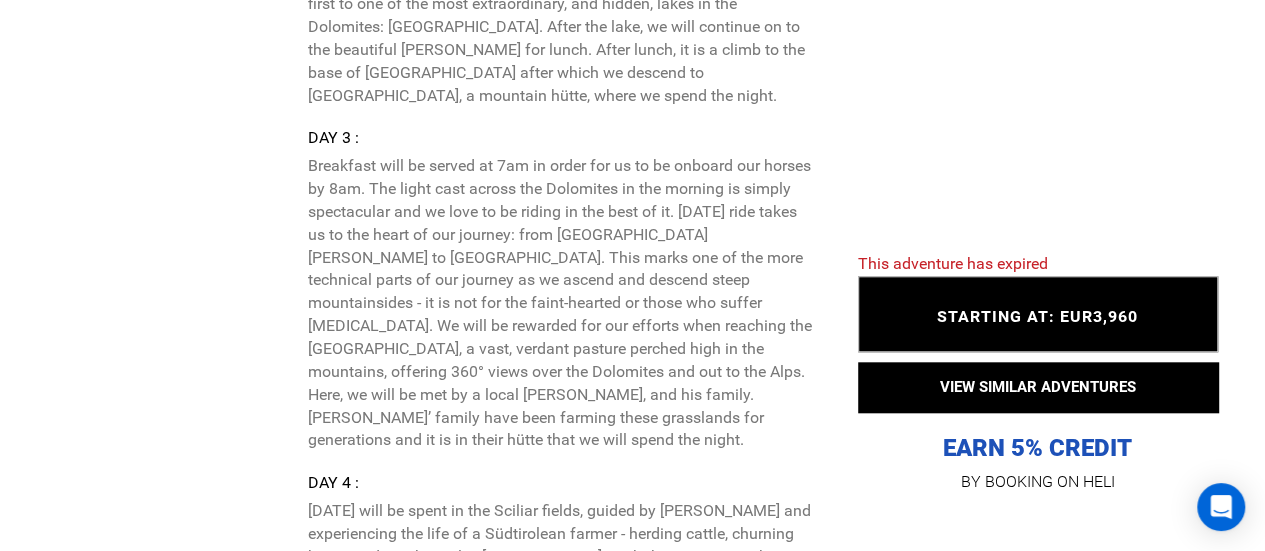 scroll, scrollTop: 4625, scrollLeft: 0, axis: vertical 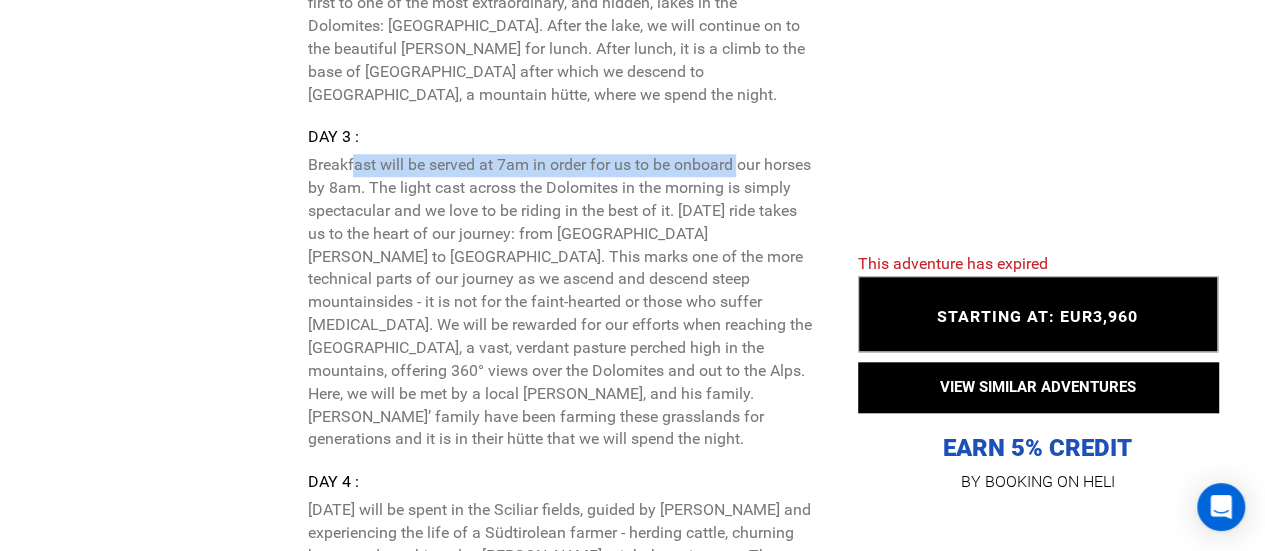 drag, startPoint x: 353, startPoint y: 160, endPoint x: 742, endPoint y: 171, distance: 389.1555 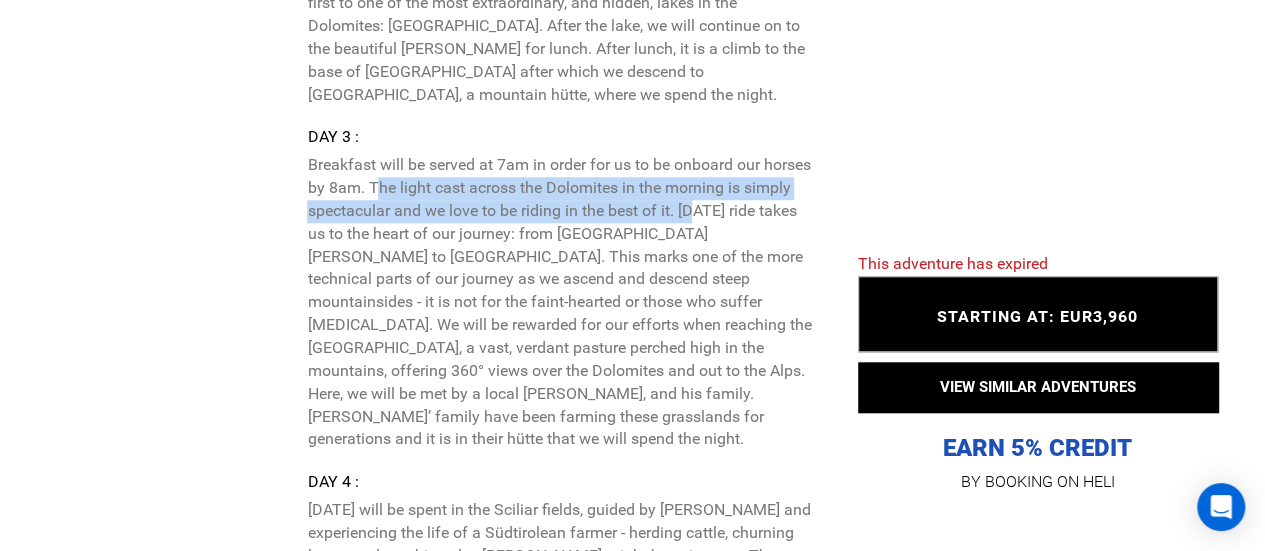 drag, startPoint x: 430, startPoint y: 191, endPoint x: 752, endPoint y: 197, distance: 322.0559 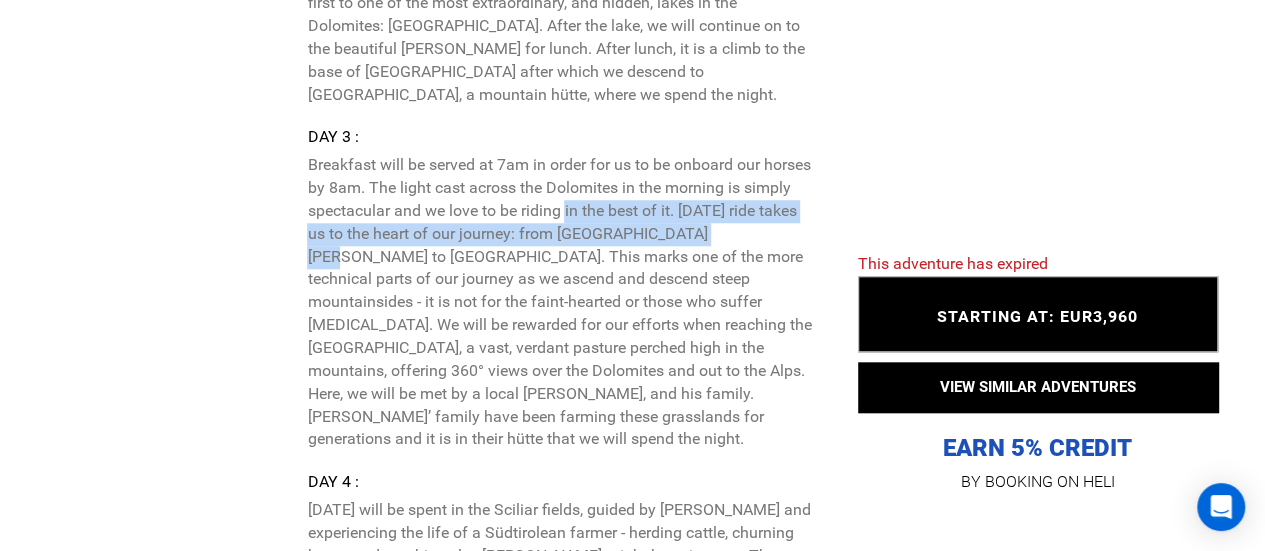 drag, startPoint x: 615, startPoint y: 205, endPoint x: 782, endPoint y: 226, distance: 168.31519 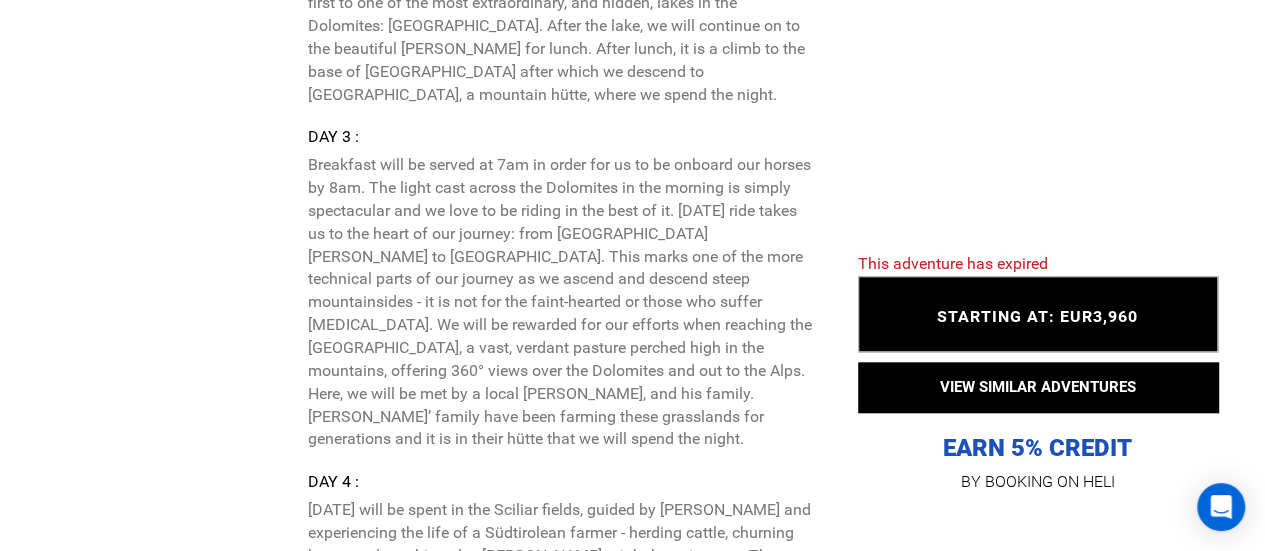 click on "Breakfast will be served at 7am in order for us to be onboard our horses by 8am. The light cast across the Dolomites in the morning is simply spectacular and we love to be riding in the best of it. [DATE] ride takes us to the heart of our journey: from [GEOGRAPHIC_DATA][PERSON_NAME] to [GEOGRAPHIC_DATA]. This marks one of the more technical parts of our journey as we ascend and descend steep mountainsides - it is not for the faint-hearted or those who suffer [MEDICAL_DATA]. We will be rewarded for our efforts when reaching the [GEOGRAPHIC_DATA], a vast, verdant pasture perched high in the mountains, offering 360° views over the Dolomites and out to the Alps. Here, we will be met by a local [PERSON_NAME], and his family. [PERSON_NAME]’ family have been farming these grasslands for generations and it is in their hütte that we will spend the night." at bounding box center (559, 302) 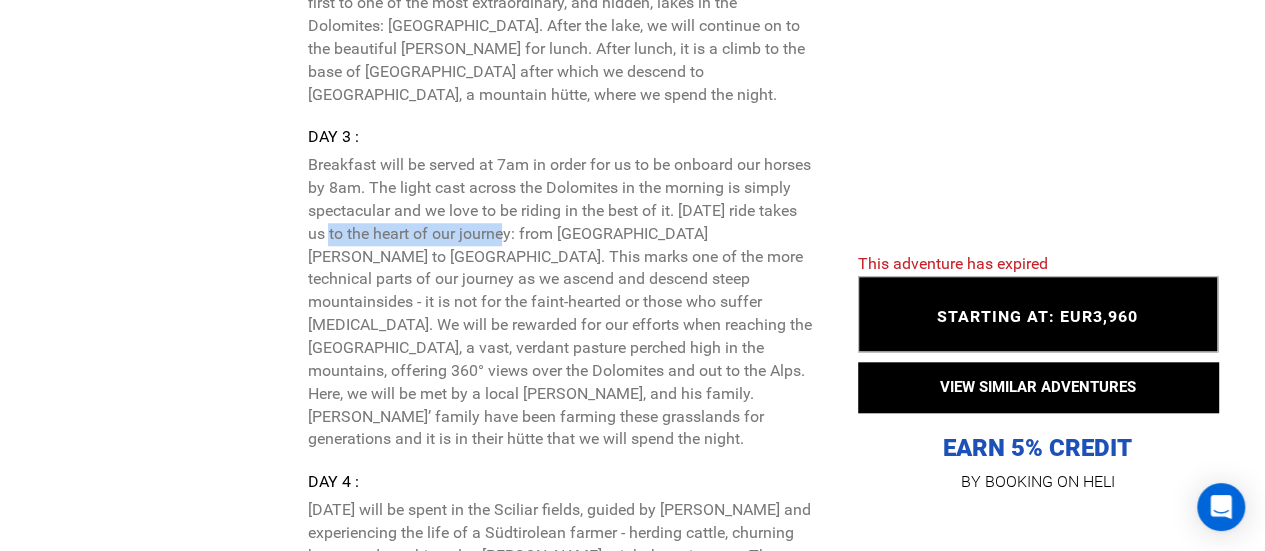 drag, startPoint x: 398, startPoint y: 229, endPoint x: 579, endPoint y: 231, distance: 181.01105 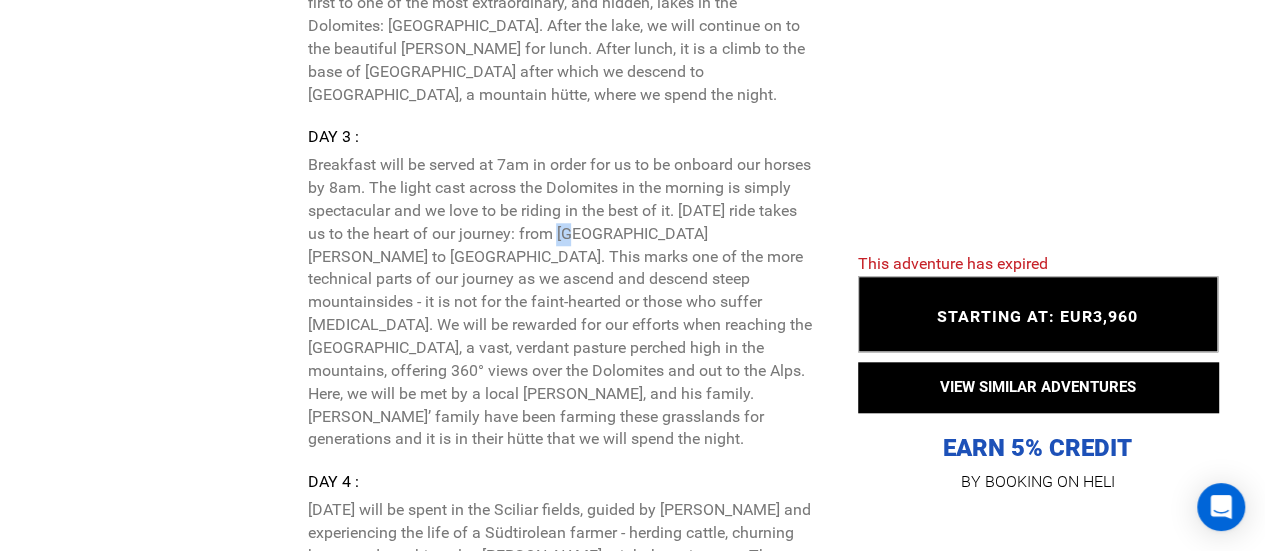 drag, startPoint x: 624, startPoint y: 226, endPoint x: 657, endPoint y: 226, distance: 33 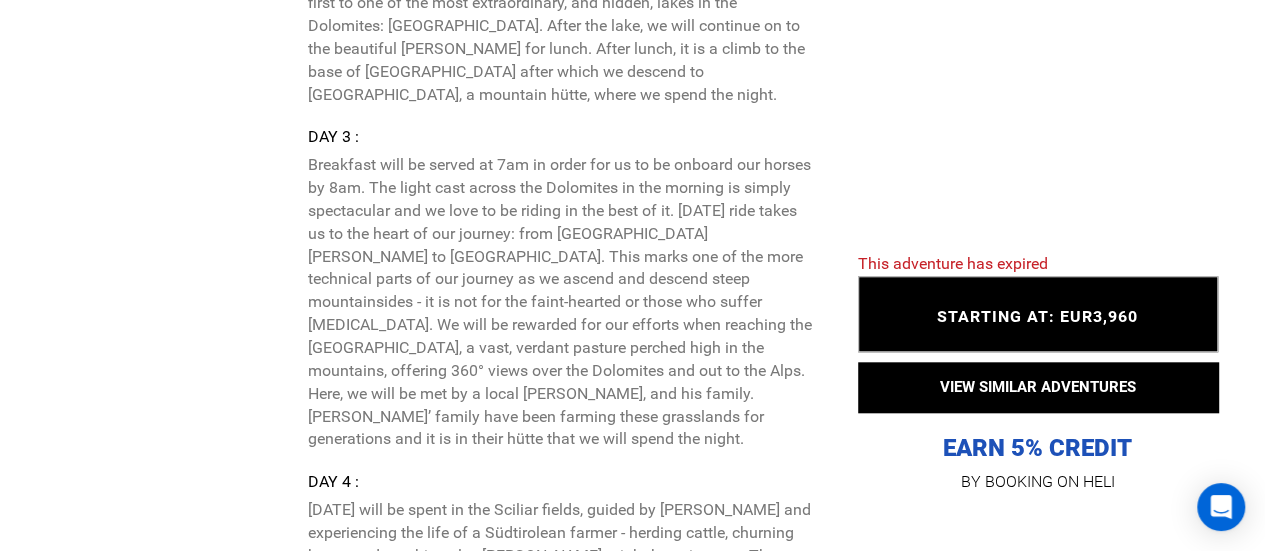 click on "Breakfast will be served at 7am in order for us to be onboard our horses by 8am. The light cast across the Dolomites in the morning is simply spectacular and we love to be riding in the best of it. [DATE] ride takes us to the heart of our journey: from [GEOGRAPHIC_DATA][PERSON_NAME] to [GEOGRAPHIC_DATA]. This marks one of the more technical parts of our journey as we ascend and descend steep mountainsides - it is not for the faint-hearted or those who suffer [MEDICAL_DATA]. We will be rewarded for our efforts when reaching the [GEOGRAPHIC_DATA], a vast, verdant pasture perched high in the mountains, offering 360° views over the Dolomites and out to the Alps. Here, we will be met by a local [PERSON_NAME], and his family. [PERSON_NAME]’ family have been farming these grasslands for generations and it is in their hütte that we will spend the night." at bounding box center (559, 302) 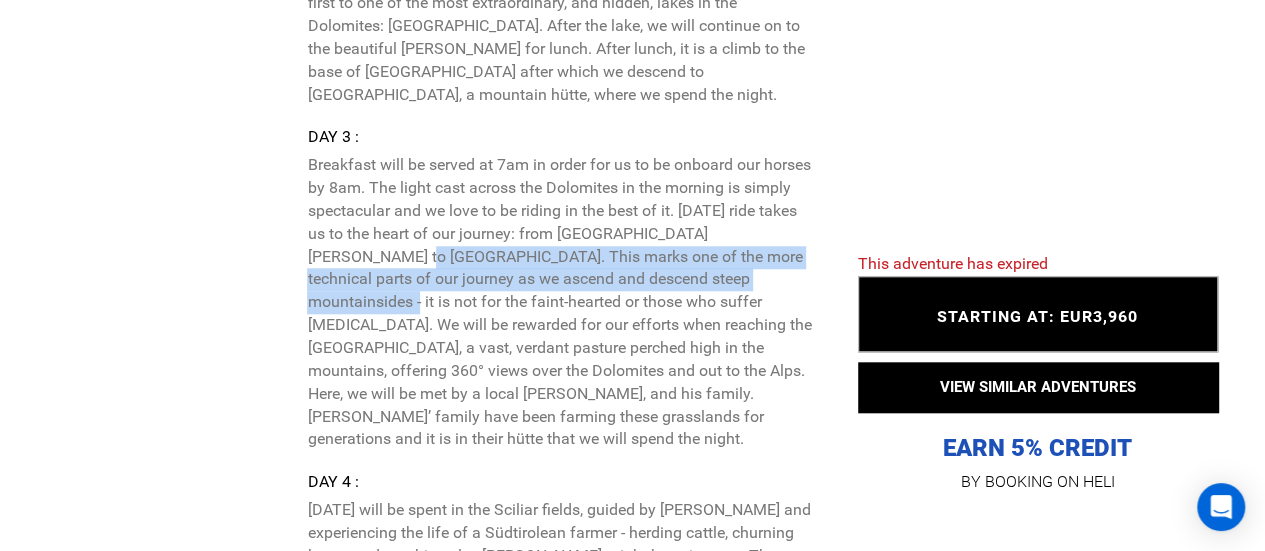 drag, startPoint x: 363, startPoint y: 249, endPoint x: 744, endPoint y: 281, distance: 382.34146 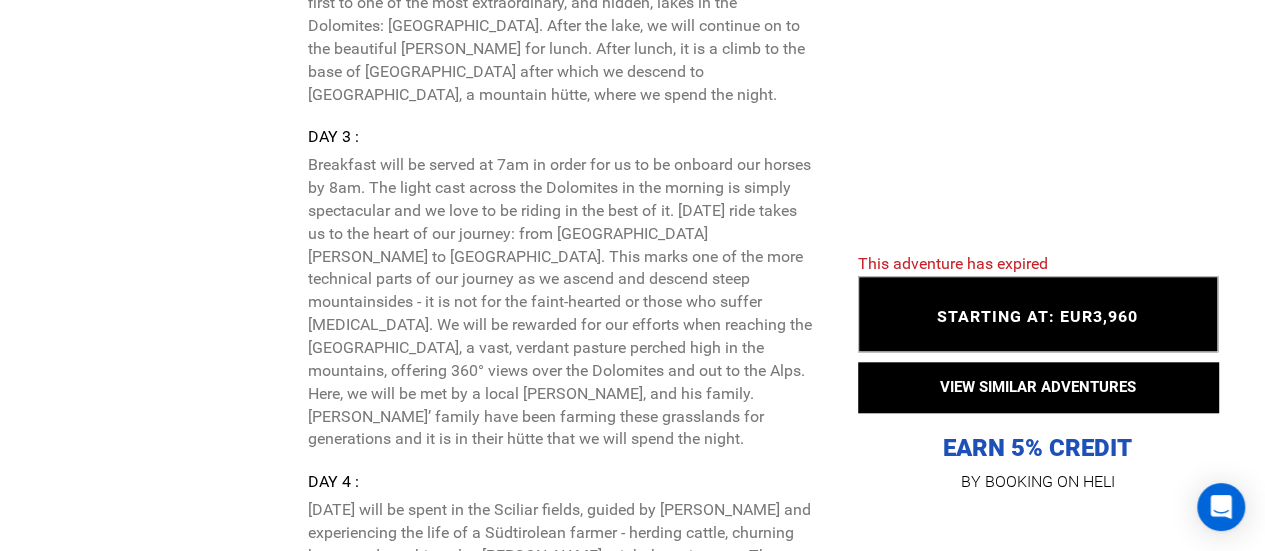 click on "Breakfast will be served at 7am in order for us to be onboard our horses by 8am. The light cast across the Dolomites in the morning is simply spectacular and we love to be riding in the best of it. [DATE] ride takes us to the heart of our journey: from [GEOGRAPHIC_DATA][PERSON_NAME] to [GEOGRAPHIC_DATA]. This marks one of the more technical parts of our journey as we ascend and descend steep mountainsides - it is not for the faint-hearted or those who suffer [MEDICAL_DATA]. We will be rewarded for our efforts when reaching the [GEOGRAPHIC_DATA], a vast, verdant pasture perched high in the mountains, offering 360° views over the Dolomites and out to the Alps. Here, we will be met by a local [PERSON_NAME], and his family. [PERSON_NAME]’ family have been farming these grasslands for generations and it is in their hütte that we will spend the night." at bounding box center (559, 302) 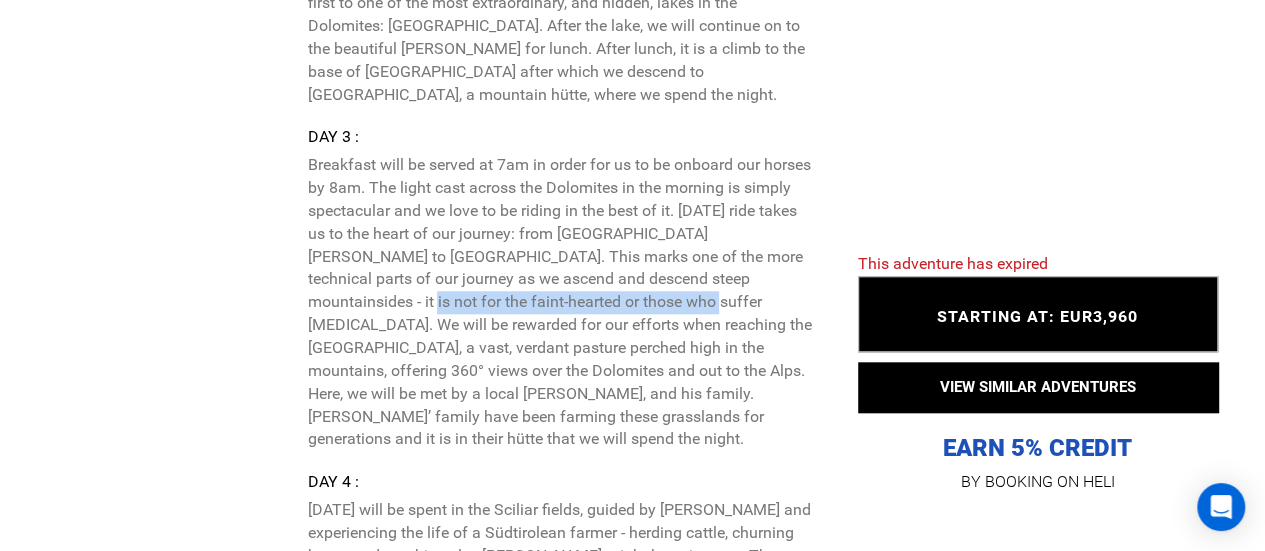 drag, startPoint x: 314, startPoint y: 297, endPoint x: 616, endPoint y: 301, distance: 302.0265 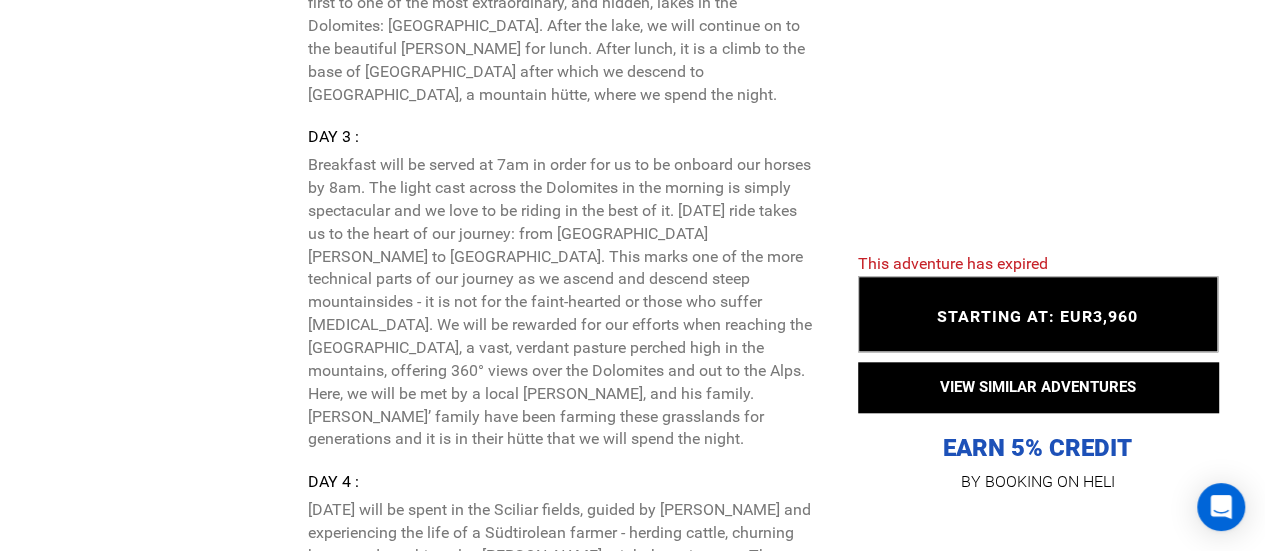click on "Breakfast will be served at 7am in order for us to be onboard our horses by 8am. The light cast across the Dolomites in the morning is simply spectacular and we love to be riding in the best of it. [DATE] ride takes us to the heart of our journey: from [GEOGRAPHIC_DATA][PERSON_NAME] to [GEOGRAPHIC_DATA]. This marks one of the more technical parts of our journey as we ascend and descend steep mountainsides - it is not for the faint-hearted or those who suffer [MEDICAL_DATA]. We will be rewarded for our efforts when reaching the [GEOGRAPHIC_DATA], a vast, verdant pasture perched high in the mountains, offering 360° views over the Dolomites and out to the Alps. Here, we will be met by a local [PERSON_NAME], and his family. [PERSON_NAME]’ family have been farming these grasslands for generations and it is in their hütte that we will spend the night." at bounding box center [559, 302] 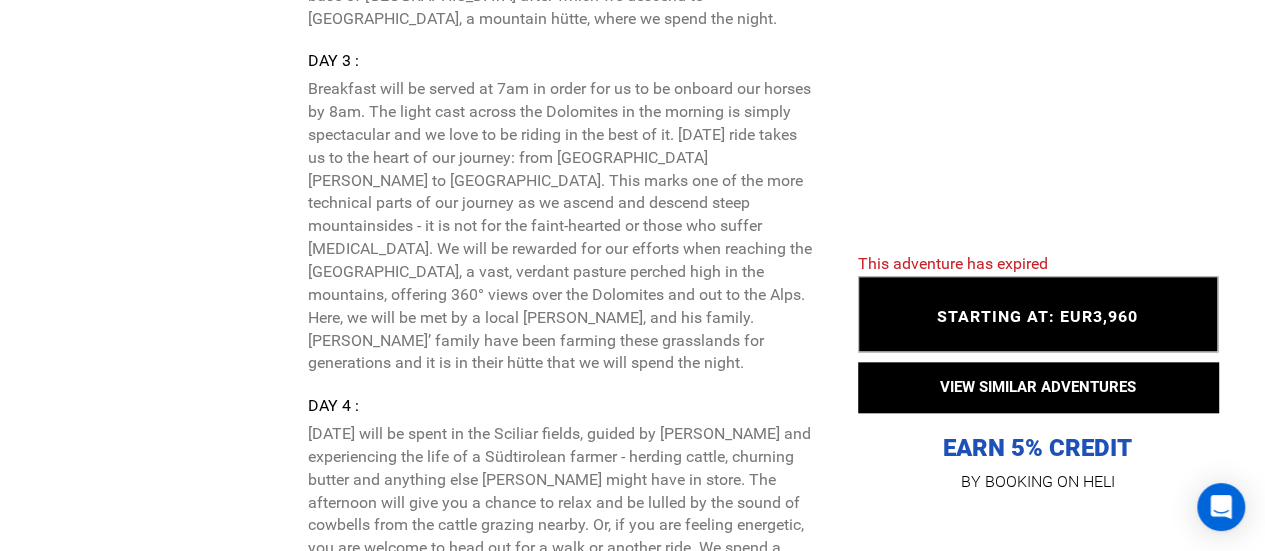 scroll, scrollTop: 4706, scrollLeft: 0, axis: vertical 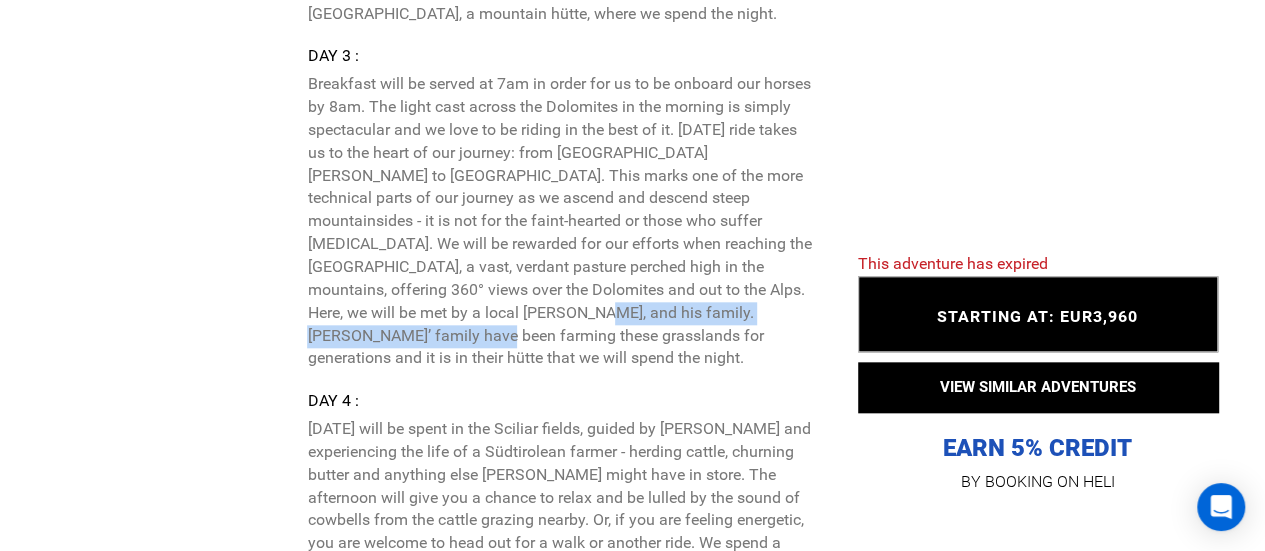drag, startPoint x: 374, startPoint y: 305, endPoint x: 707, endPoint y: 315, distance: 333.15012 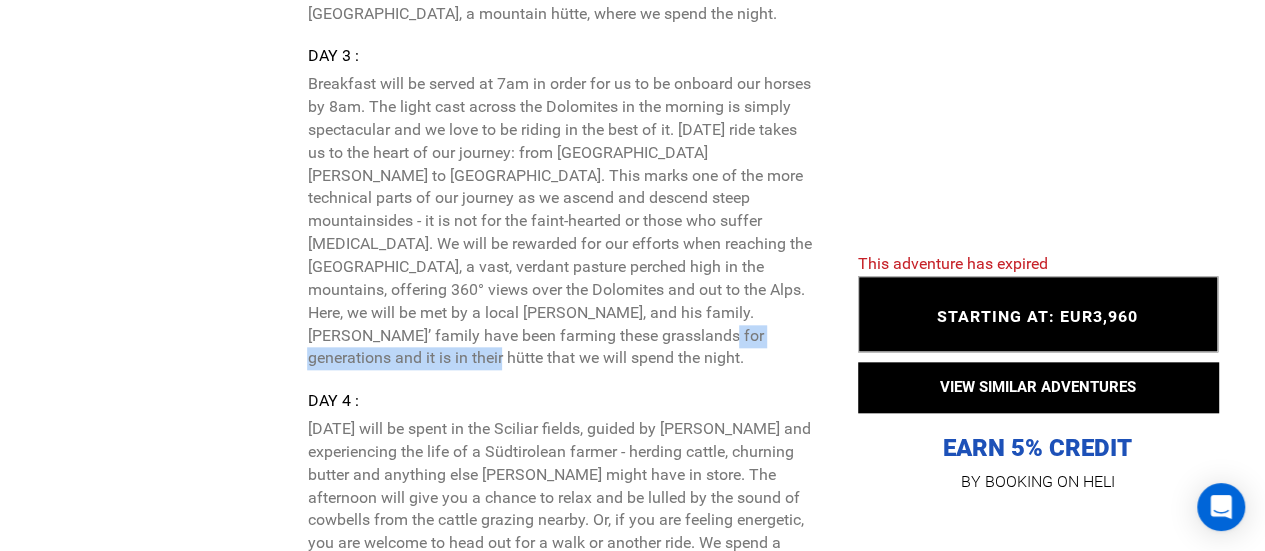 drag, startPoint x: 401, startPoint y: 326, endPoint x: 632, endPoint y: 337, distance: 231.26175 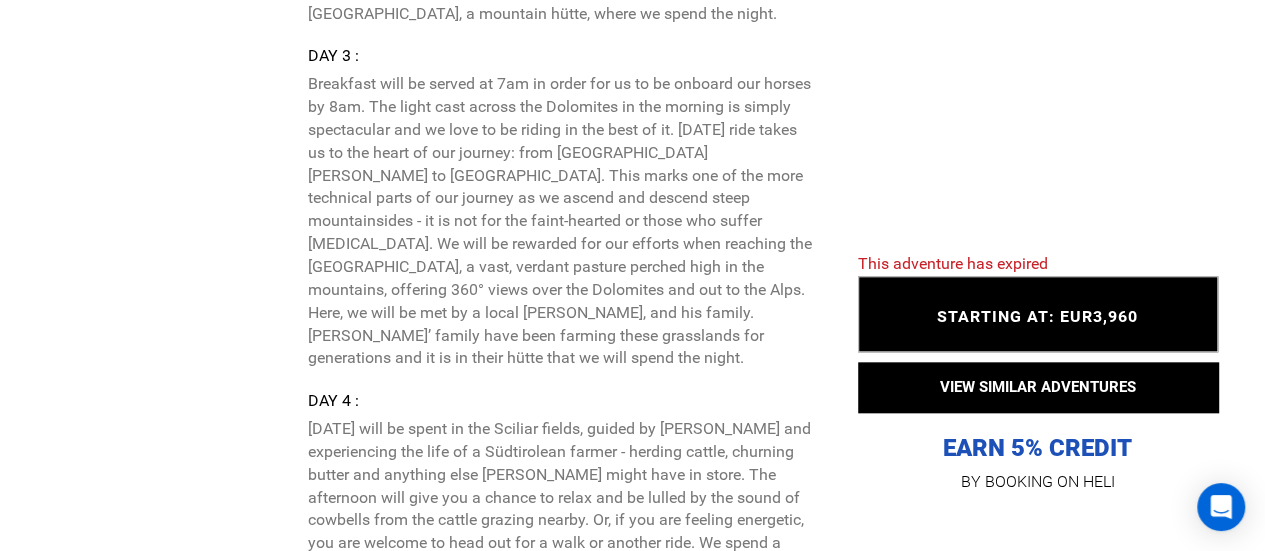 click on "Day 4 :" at bounding box center (559, 401) 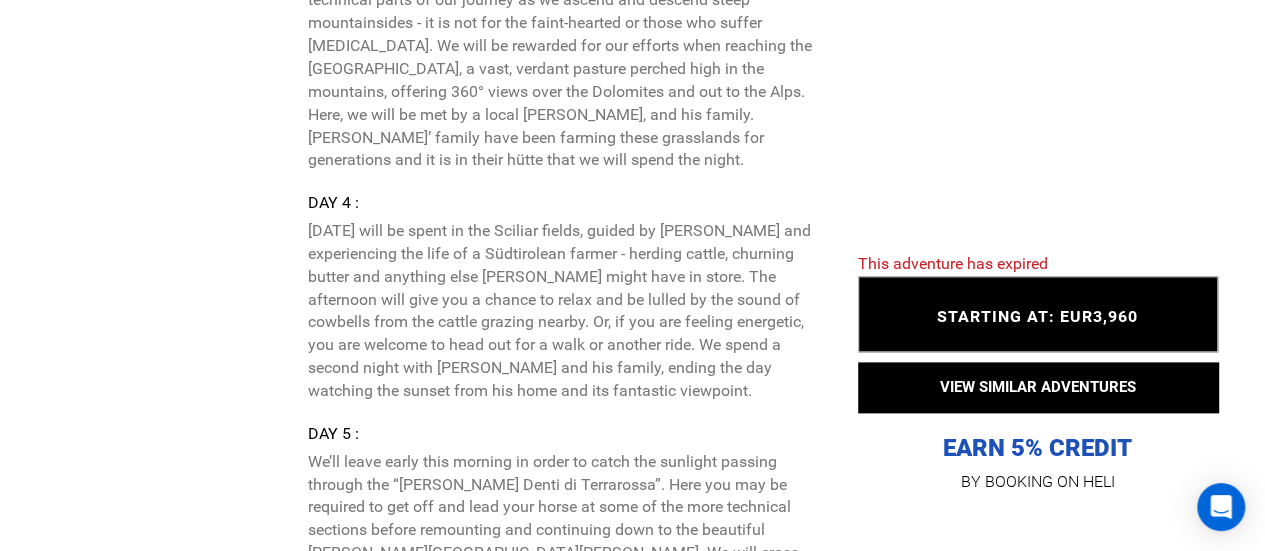 scroll, scrollTop: 4903, scrollLeft: 0, axis: vertical 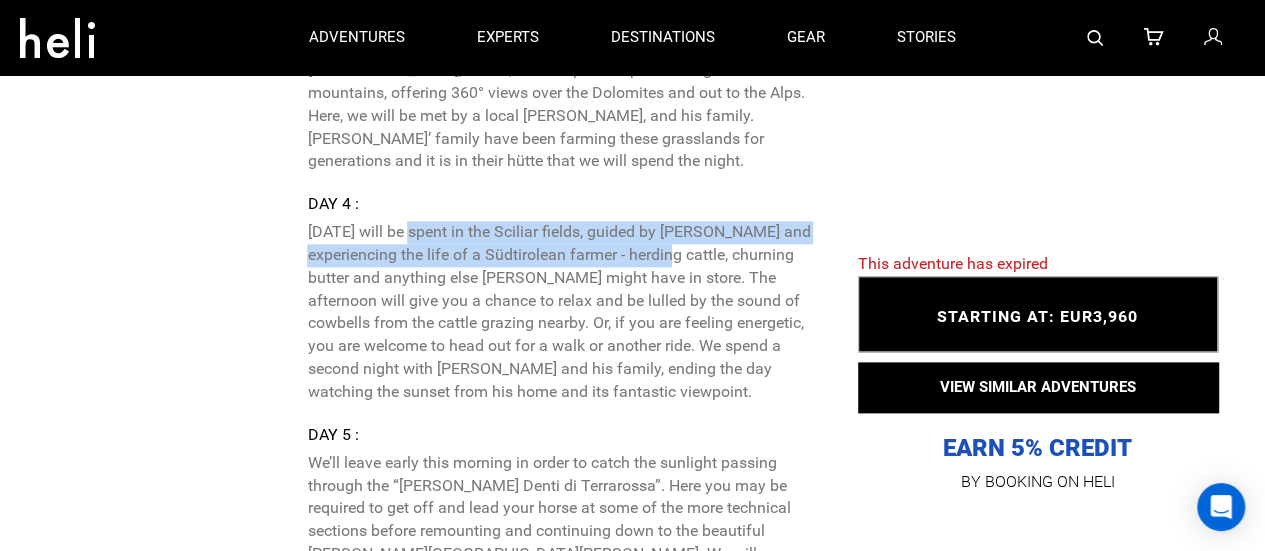drag, startPoint x: 408, startPoint y: 203, endPoint x: 644, endPoint y: 223, distance: 236.84595 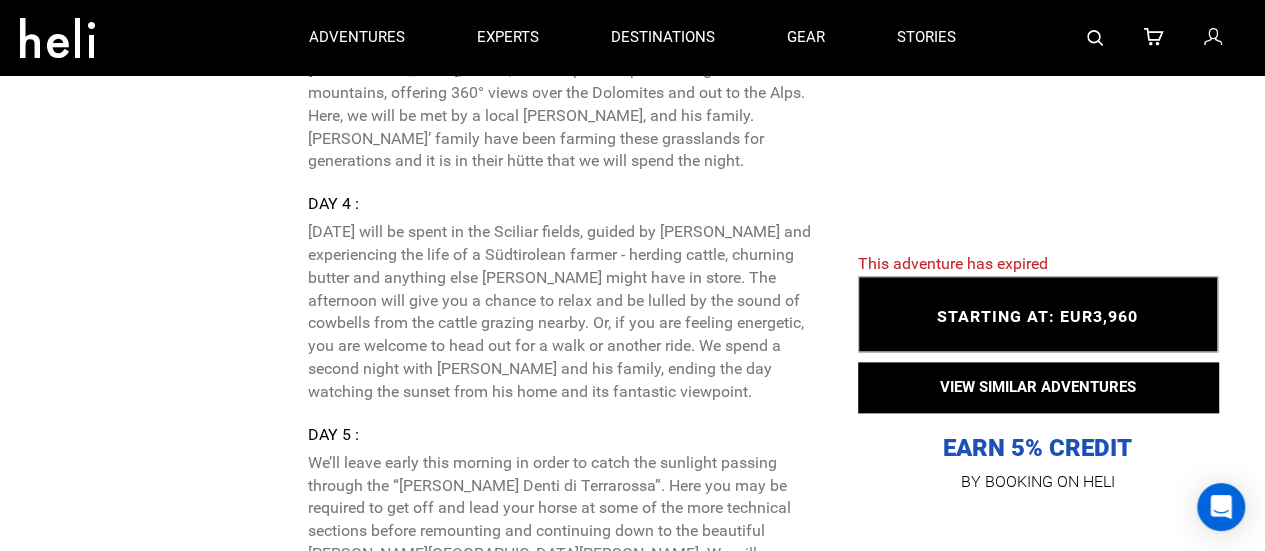 click on "[DATE] will be spent in the Sciliar fields, guided by [PERSON_NAME] and experiencing the life of a Südtirolean farmer - herding cattle, churning butter and anything else [PERSON_NAME] might have in store. The afternoon will give you a chance to relax and be lulled by the sound of cowbells from the cattle grazing nearby. Or, if you are feeling energetic, you are welcome to head out for a walk or another ride. We spend a second night with [PERSON_NAME] and his family, ending the day watching the sunset from his home and its fantastic viewpoint." at bounding box center [559, 312] 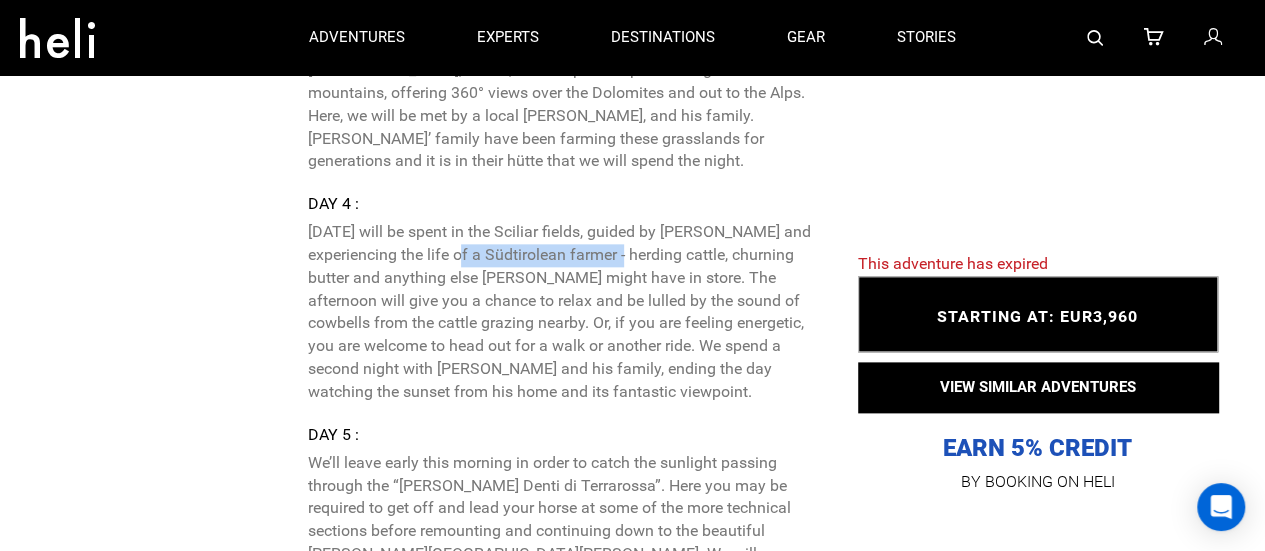 drag, startPoint x: 430, startPoint y: 219, endPoint x: 604, endPoint y: 227, distance: 174.1838 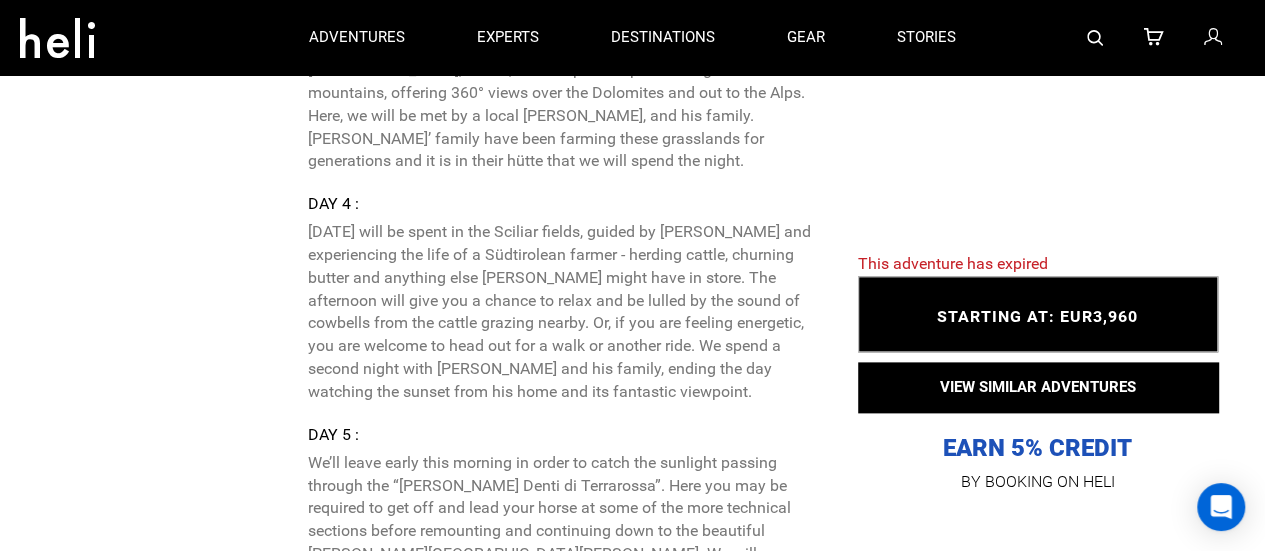 click on "[DATE] will be spent in the Sciliar fields, guided by [PERSON_NAME] and experiencing the life of a Südtirolean farmer - herding cattle, churning butter and anything else [PERSON_NAME] might have in store. The afternoon will give you a chance to relax and be lulled by the sound of cowbells from the cattle grazing nearby. Or, if you are feeling energetic, you are welcome to head out for a walk or another ride. We spend a second night with [PERSON_NAME] and his family, ending the day watching the sunset from his home and its fantastic viewpoint." at bounding box center [559, 312] 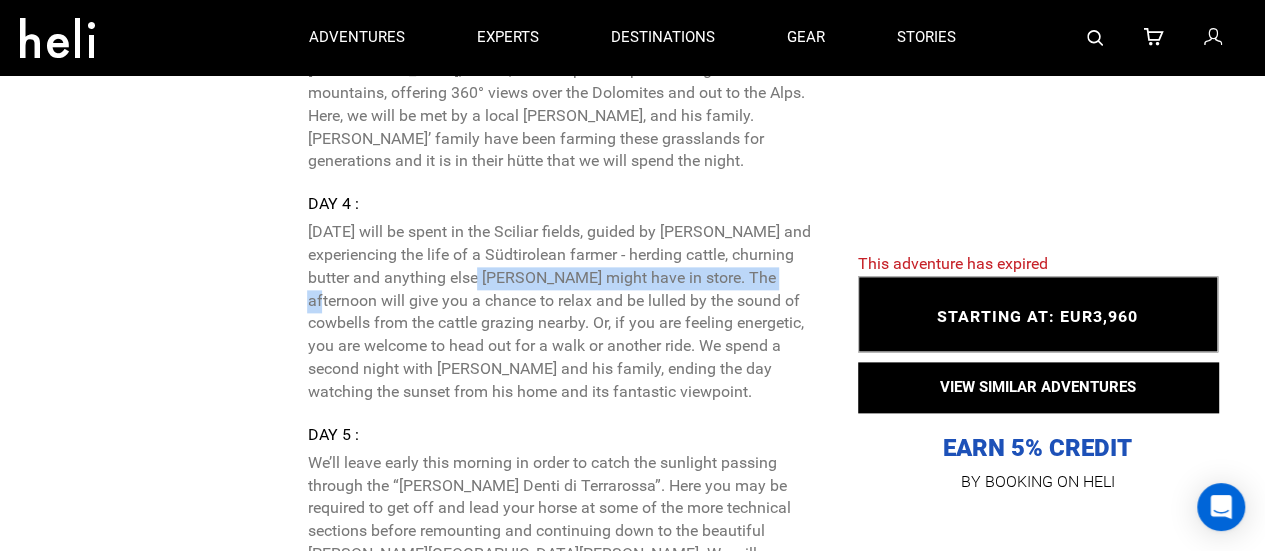 drag, startPoint x: 470, startPoint y: 247, endPoint x: 758, endPoint y: 261, distance: 288.3401 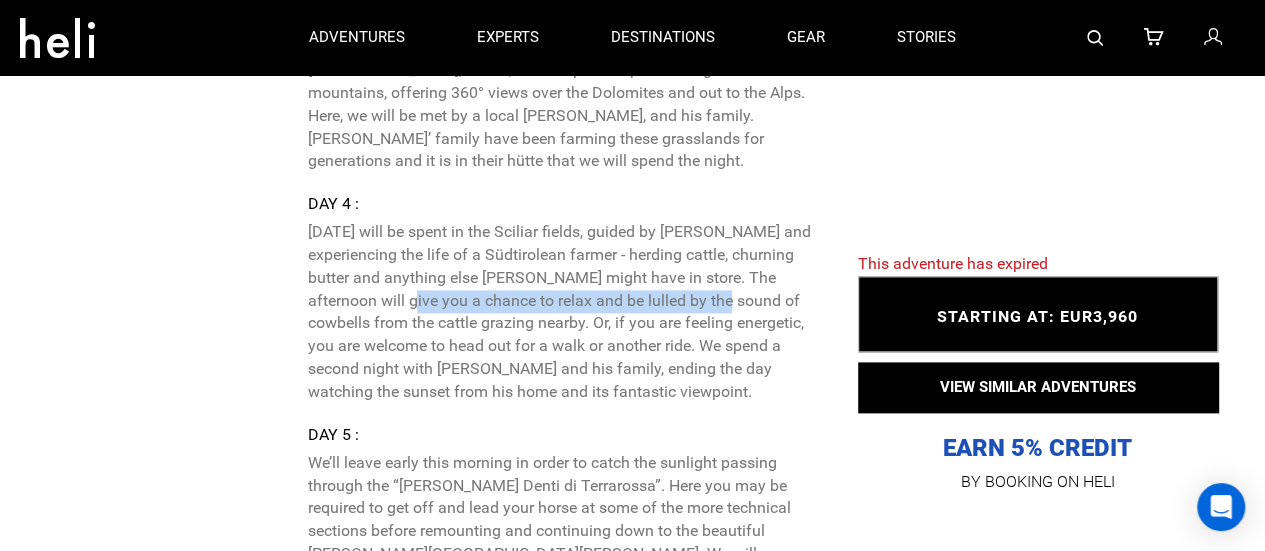 drag, startPoint x: 376, startPoint y: 273, endPoint x: 699, endPoint y: 280, distance: 323.07584 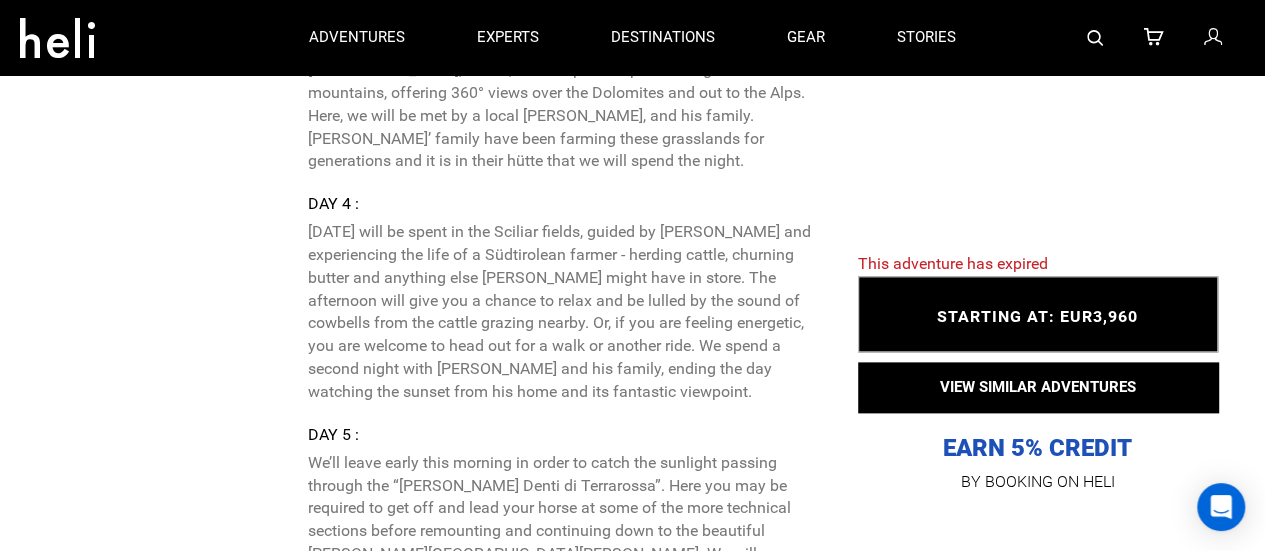 click on "[DATE] will be spent in the Sciliar fields, guided by [PERSON_NAME] and experiencing the life of a Südtirolean farmer - herding cattle, churning butter and anything else [PERSON_NAME] might have in store. The afternoon will give you a chance to relax and be lulled by the sound of cowbells from the cattle grazing nearby. Or, if you are feeling energetic, you are welcome to head out for a walk or another ride. We spend a second night with [PERSON_NAME] and his family, ending the day watching the sunset from his home and its fantastic viewpoint." at bounding box center (559, 312) 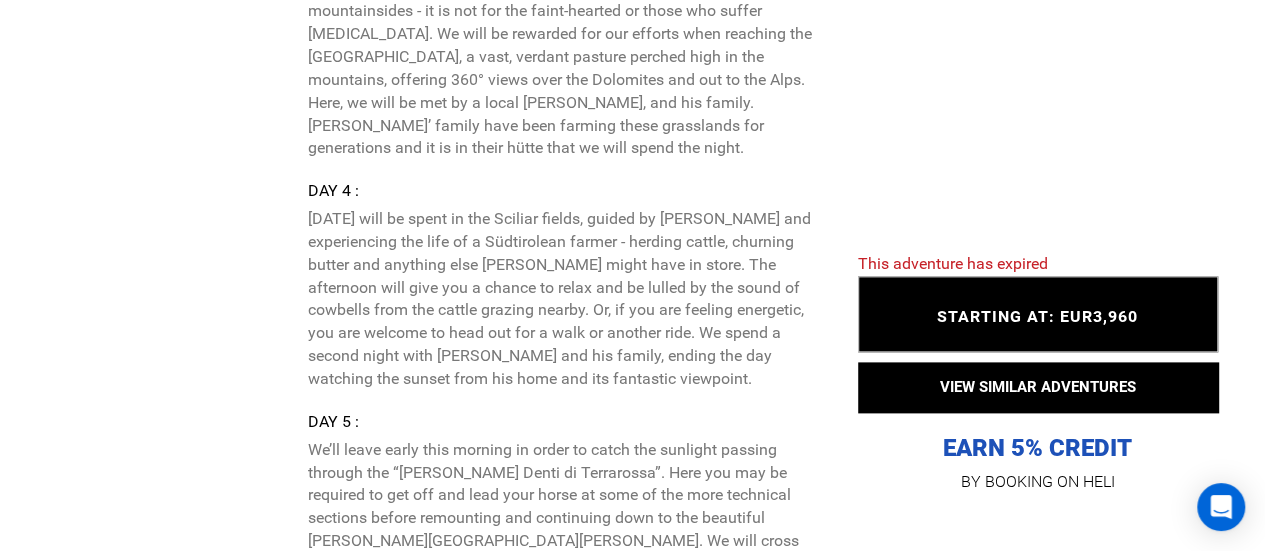 scroll, scrollTop: 4918, scrollLeft: 0, axis: vertical 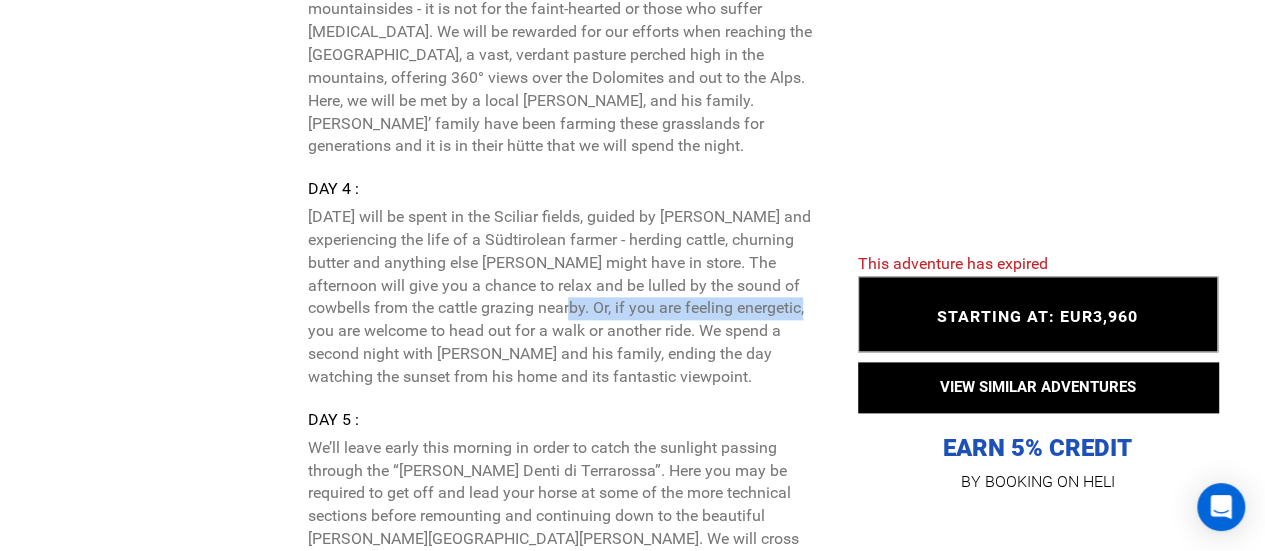 drag, startPoint x: 511, startPoint y: 277, endPoint x: 789, endPoint y: 273, distance: 278.02878 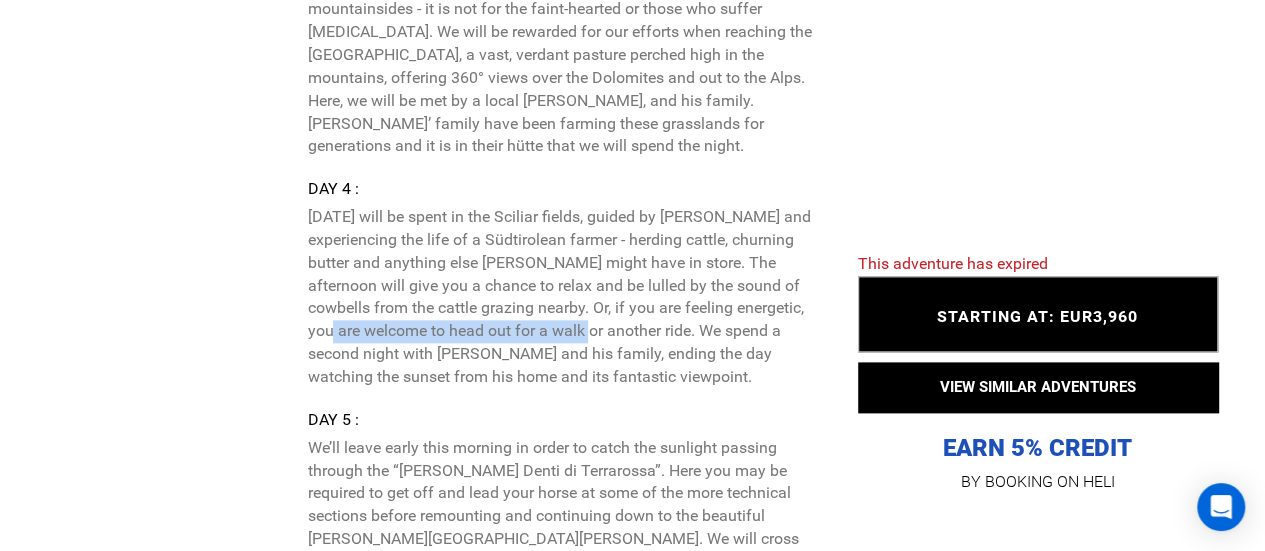 drag, startPoint x: 336, startPoint y: 315, endPoint x: 580, endPoint y: 305, distance: 244.20483 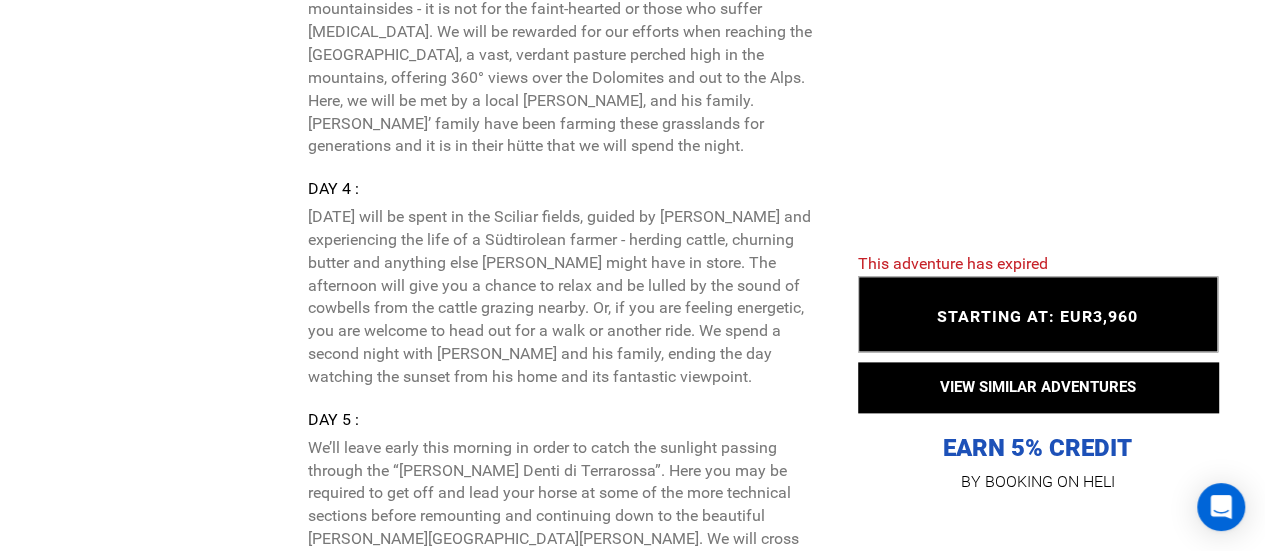 click on "Recommended Airport(s) :
[GEOGRAPHIC_DATA]
Arrival Instructions :
[PERSON_NAME] does not provide transfers from the airport for arrivals.
Day 1 :
You are scheduled to arrive at our starting point late in the afternoon. Here you will meet your guide, [PERSON_NAME], drinks and aperitivi will be followed by a briefing about the ride and your horses.
We will have dinner together followed, in theory, by an early night to give you the best opportunity to rest before the next day - it is going to be tough!
Day 2 :
Day 3 :
Day 4 :
Day 5 :" at bounding box center [559, 95] 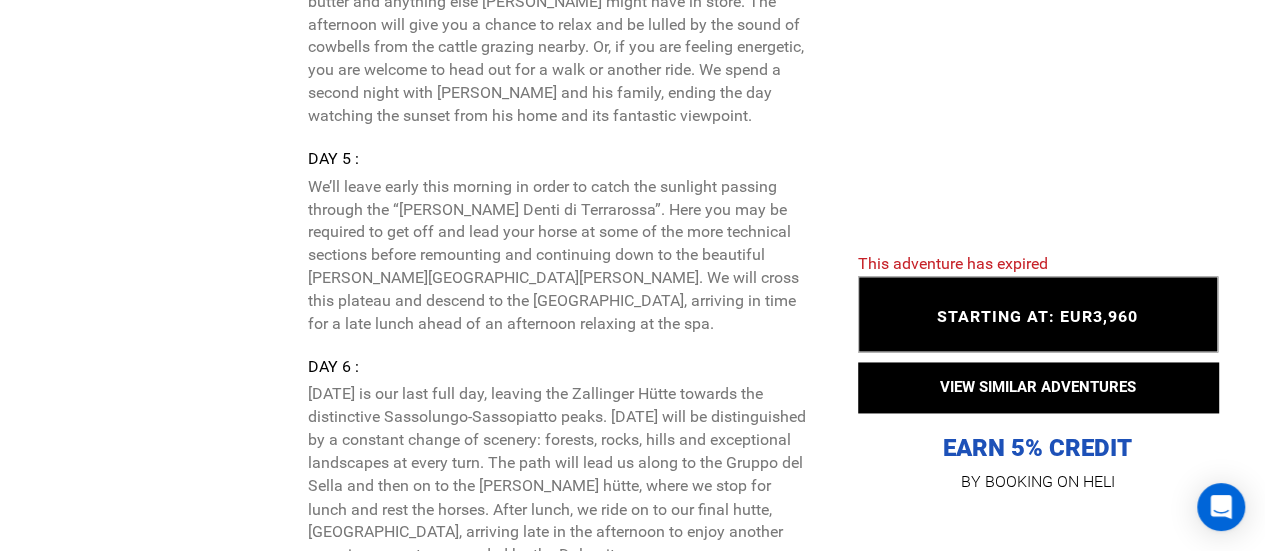 scroll, scrollTop: 5178, scrollLeft: 0, axis: vertical 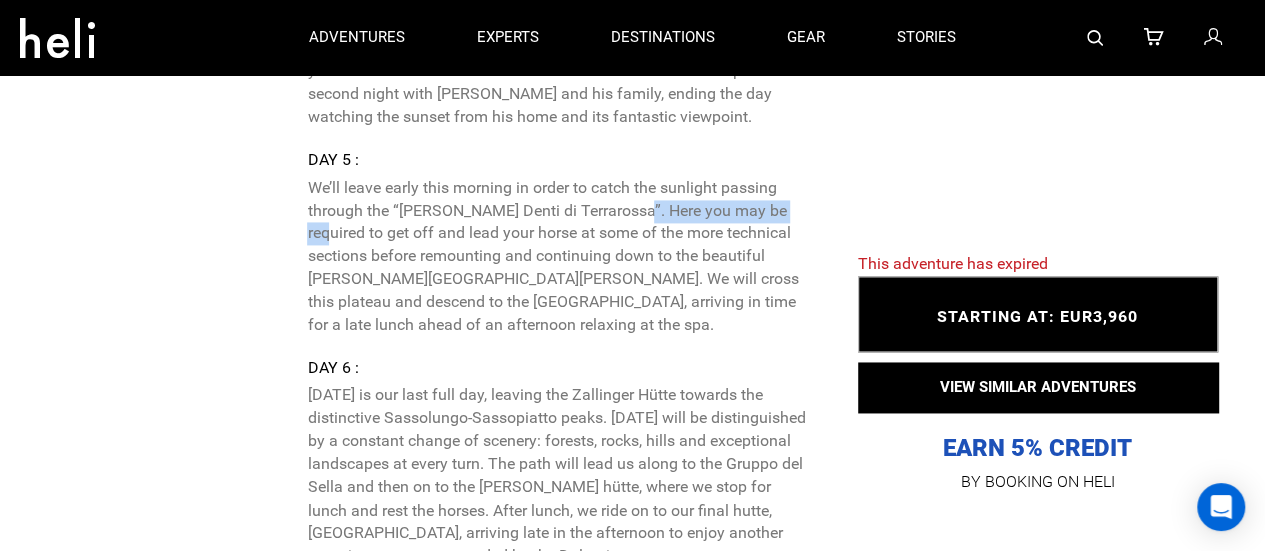 drag, startPoint x: 621, startPoint y: 185, endPoint x: 785, endPoint y: 185, distance: 164 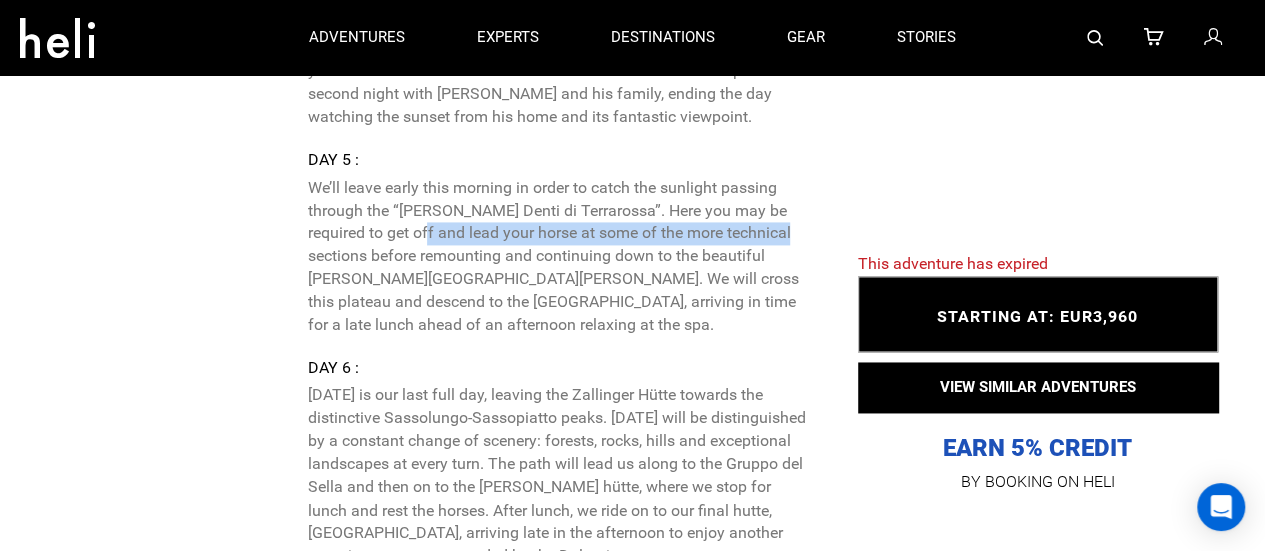 drag, startPoint x: 381, startPoint y: 205, endPoint x: 750, endPoint y: 207, distance: 369.00543 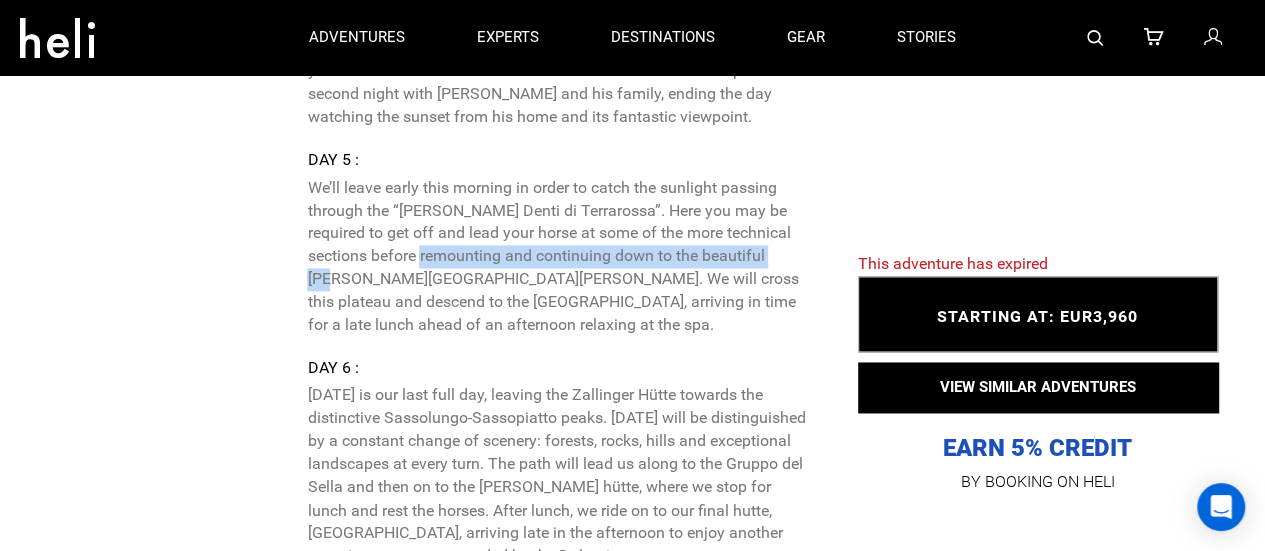 drag, startPoint x: 406, startPoint y: 236, endPoint x: 765, endPoint y: 232, distance: 359.02228 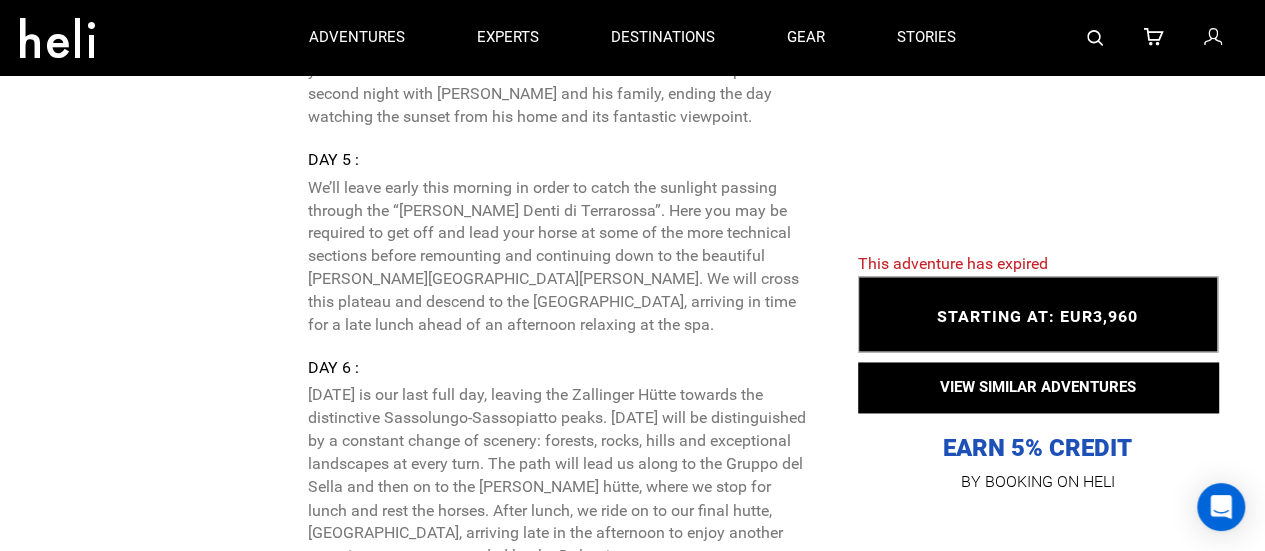 click on "We’ll leave early this morning in order to catch the sunlight passing through the “[PERSON_NAME] Denti di Terrarossa”. Here you may be required to get off and lead your horse at some of the more technical sections before remounting and continuing down to the beautiful [PERSON_NAME][GEOGRAPHIC_DATA][PERSON_NAME]. We will cross this plateau and descend to the [GEOGRAPHIC_DATA], arriving in time for a late lunch ahead of an afternoon relaxing at the spa." at bounding box center [559, 257] 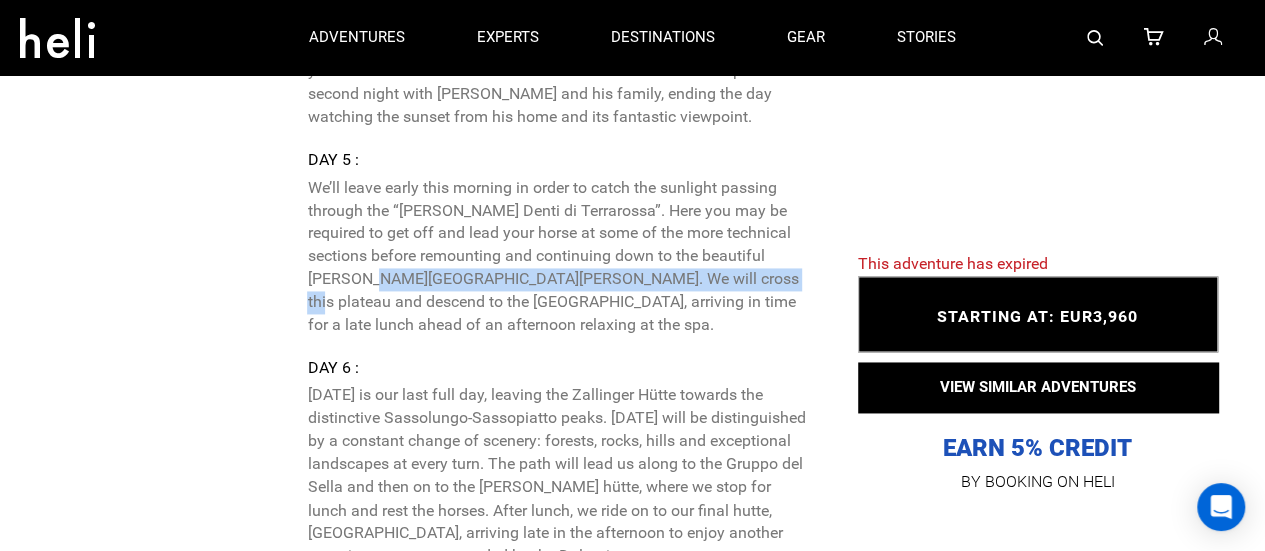 drag, startPoint x: 320, startPoint y: 255, endPoint x: 694, endPoint y: 256, distance: 374.00134 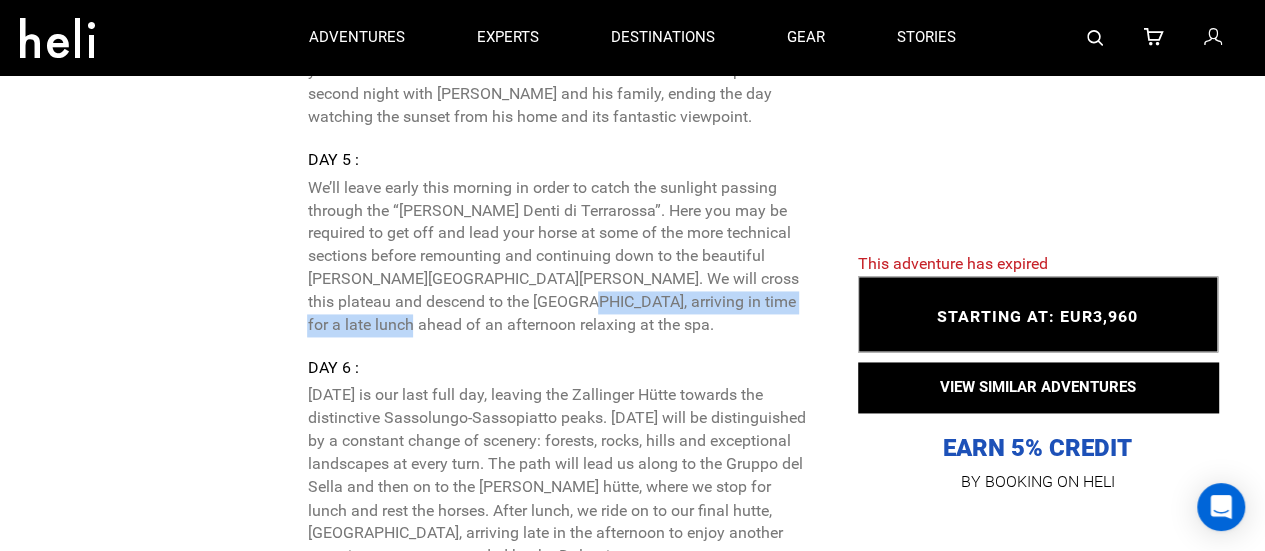 drag, startPoint x: 424, startPoint y: 271, endPoint x: 753, endPoint y: 269, distance: 329.00607 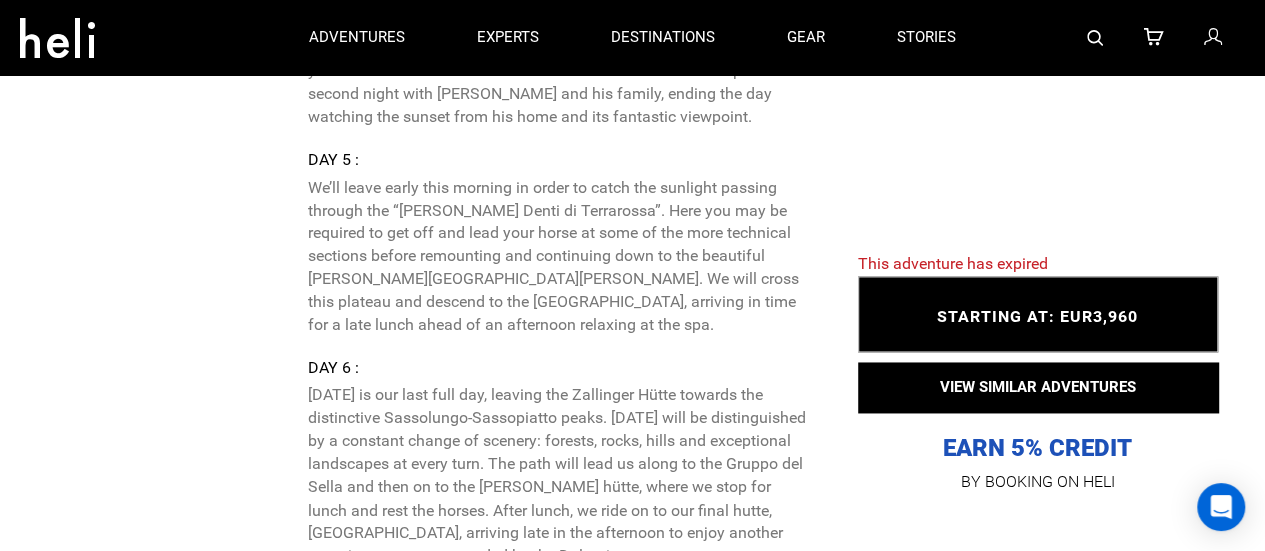 click on "Day 6 :" at bounding box center [559, 368] 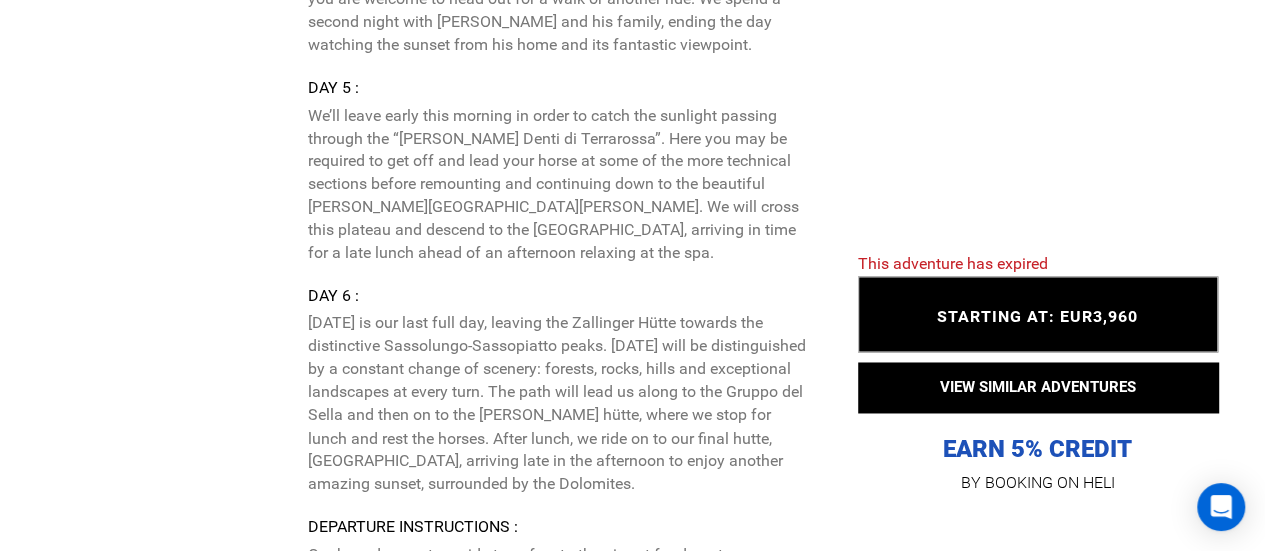 scroll, scrollTop: 5261, scrollLeft: 0, axis: vertical 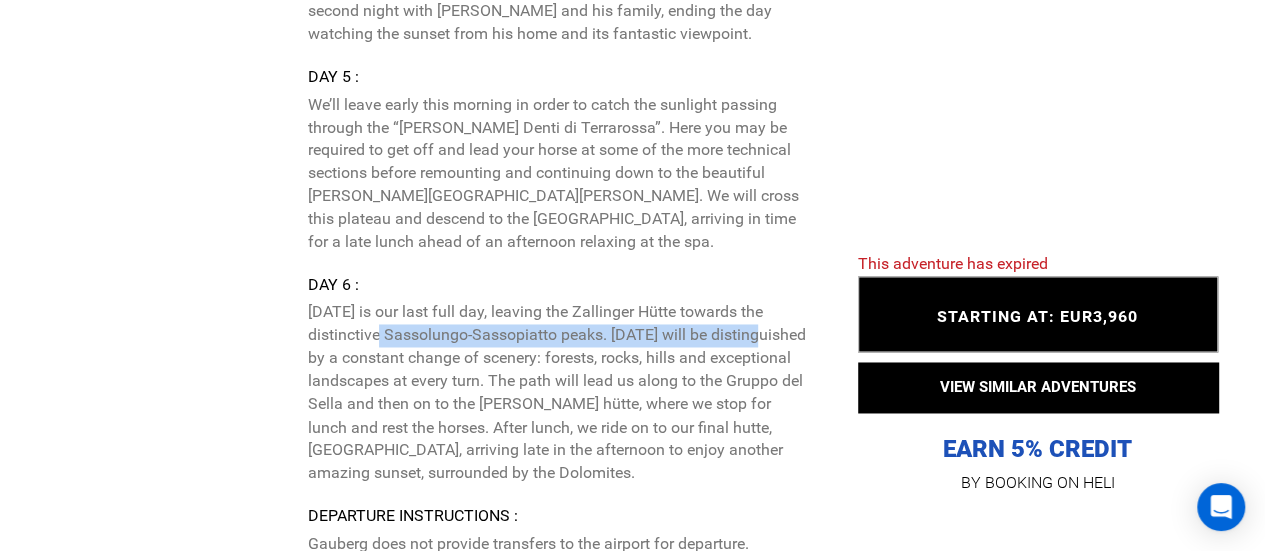 drag, startPoint x: 382, startPoint y: 289, endPoint x: 769, endPoint y: 293, distance: 387.02066 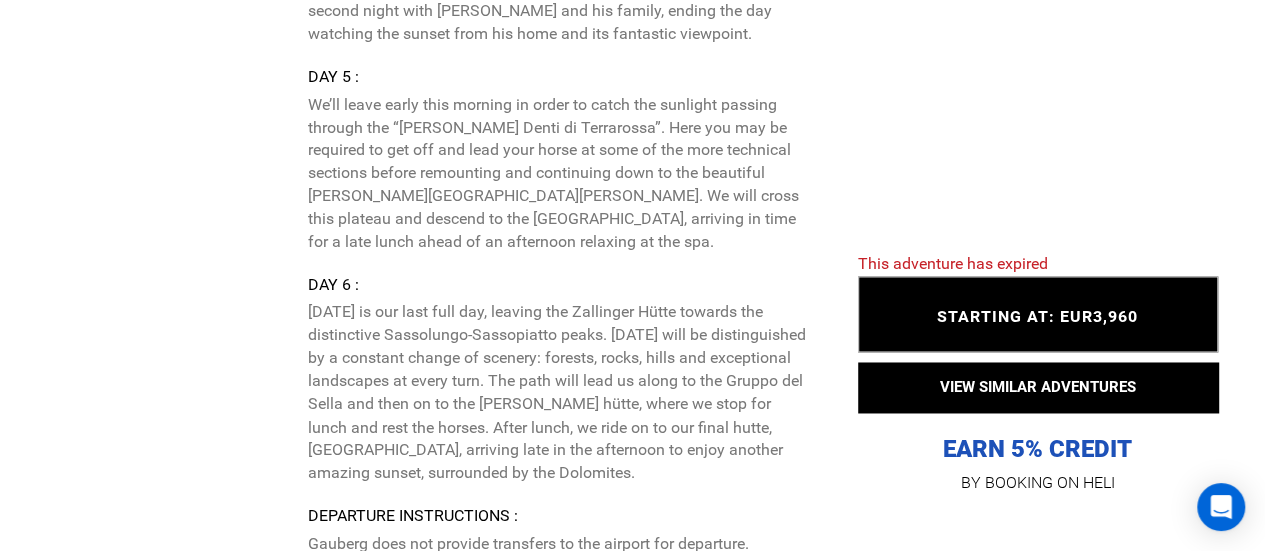 click on "[DATE] is our last full day, leaving the Zallinger Hütte towards the distinctive Sassolungo-Sassopiatto peaks. [DATE] will be distinguished by a constant change of scenery: forests, rocks, hills and exceptional landscapes at every turn. The path will lead us along to the Gruppo del Sella and then on to the [PERSON_NAME] hütte, where we stop for lunch and rest the horses. After lunch, we ride on to our final hutte, [GEOGRAPHIC_DATA], arriving late in the afternoon to enjoy another amazing sunset, surrounded by the Dolomites." at bounding box center [559, 392] 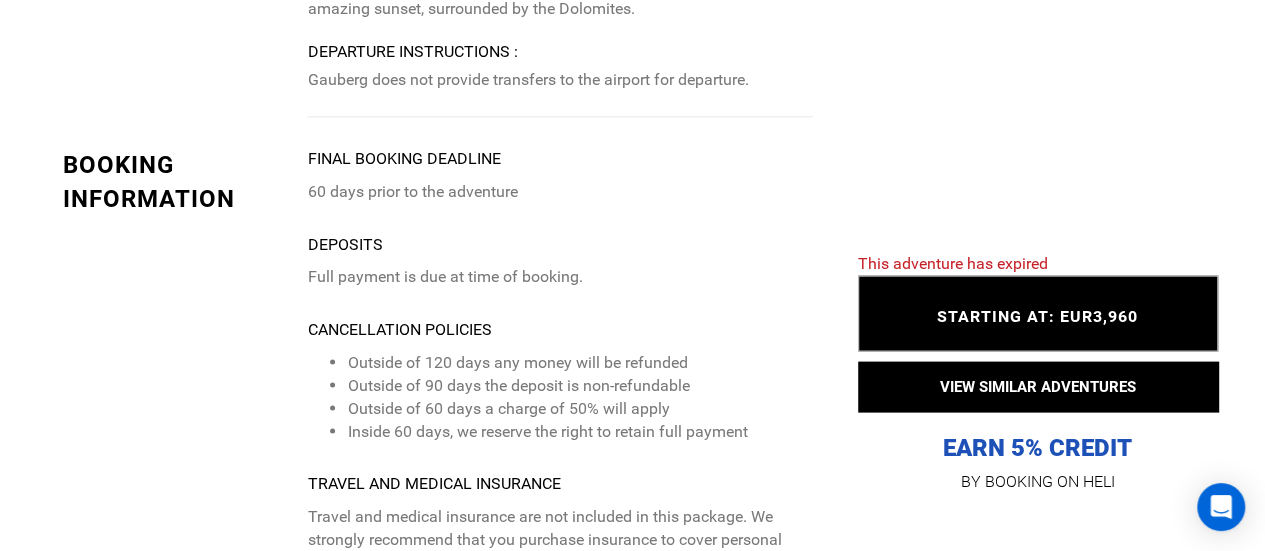 scroll, scrollTop: 5725, scrollLeft: 0, axis: vertical 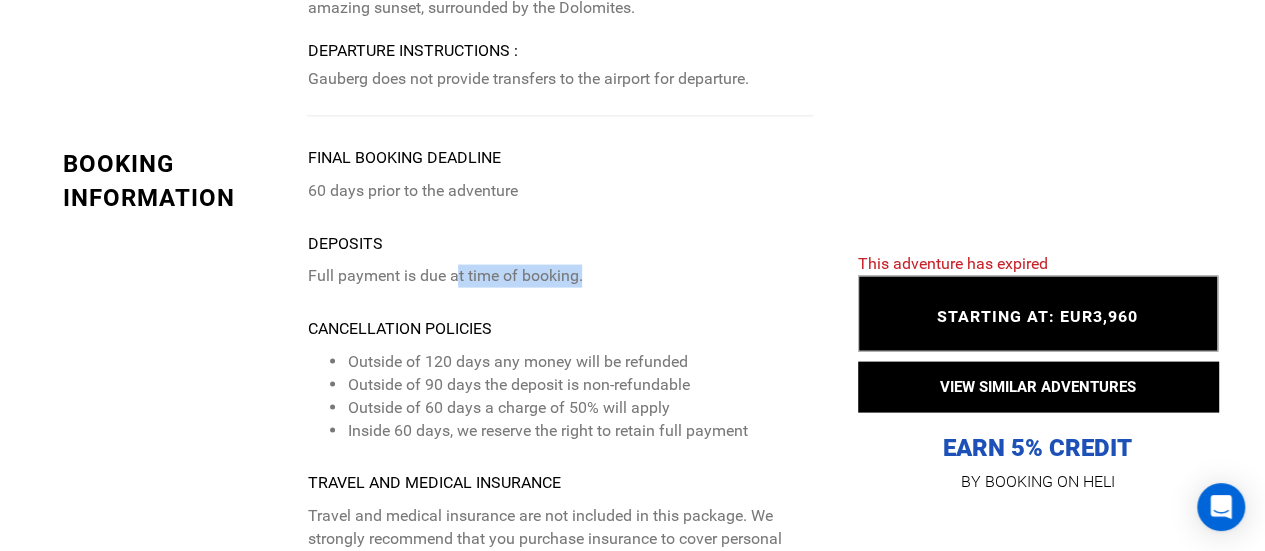 drag, startPoint x: 454, startPoint y: 227, endPoint x: 586, endPoint y: 214, distance: 132.63861 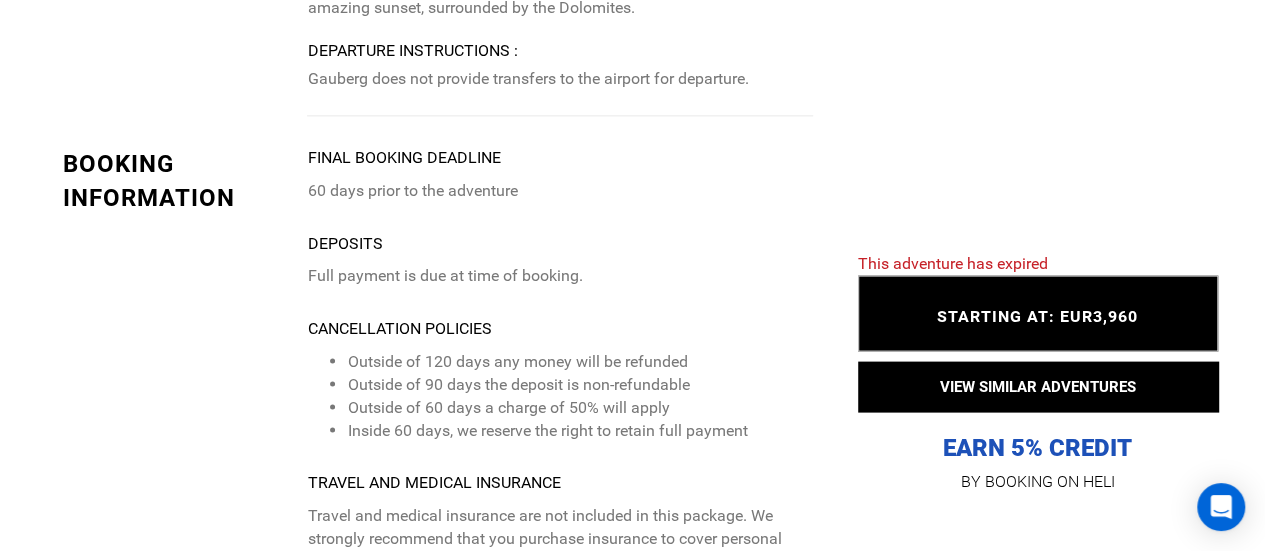 click on "Cancellation Policies" at bounding box center (559, 329) 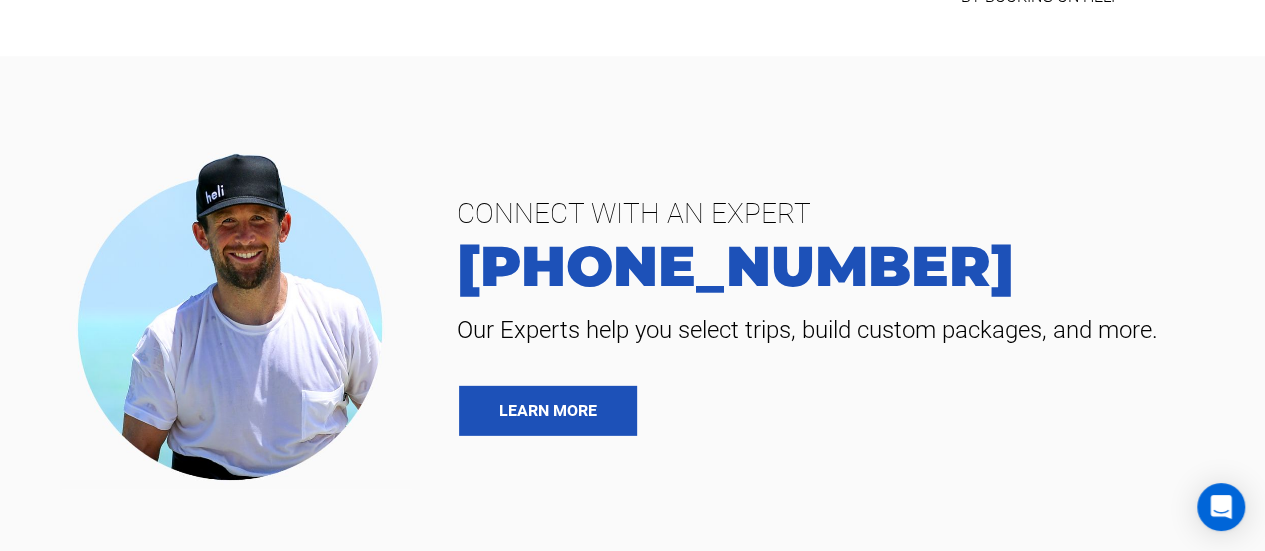 scroll, scrollTop: 6605, scrollLeft: 0, axis: vertical 